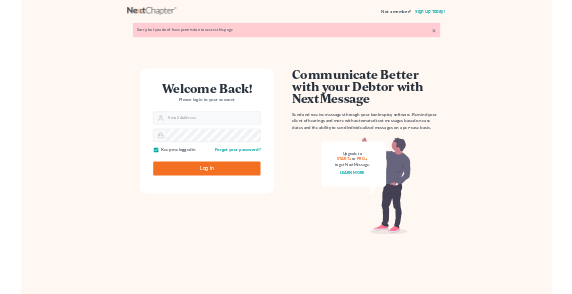 scroll, scrollTop: 0, scrollLeft: 0, axis: both 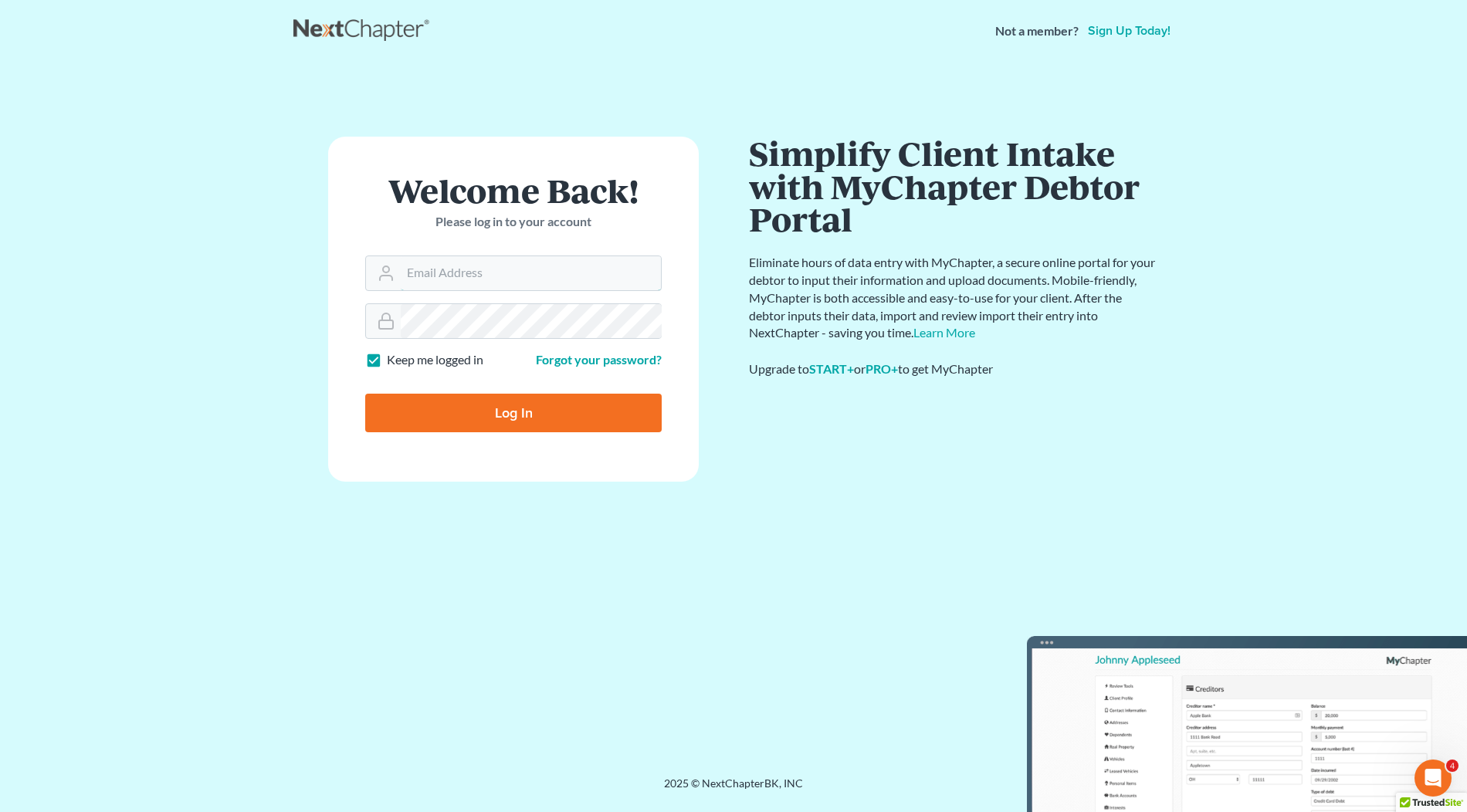 type on "christiaan@mvnlaw.com" 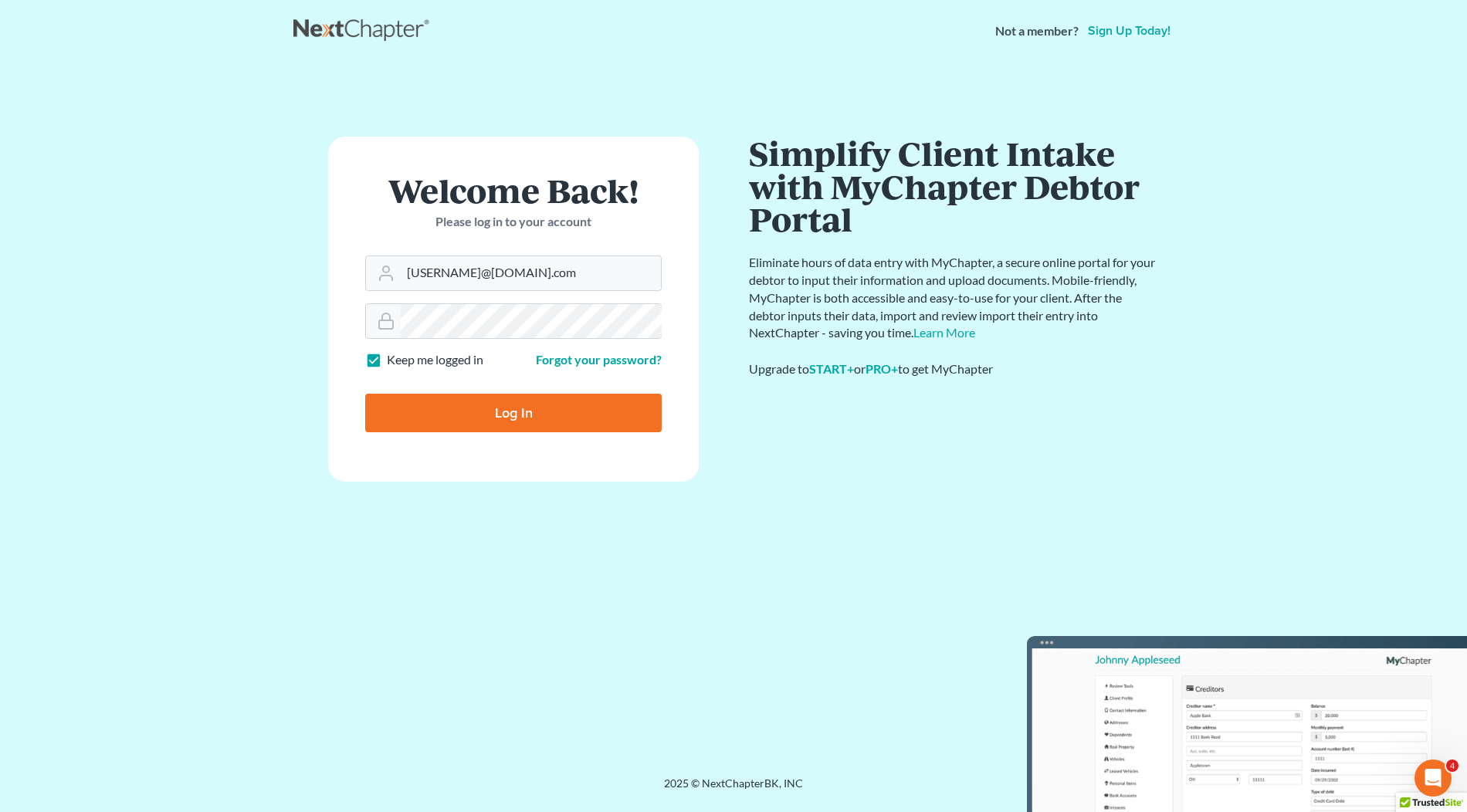 click at bounding box center (523, 425) 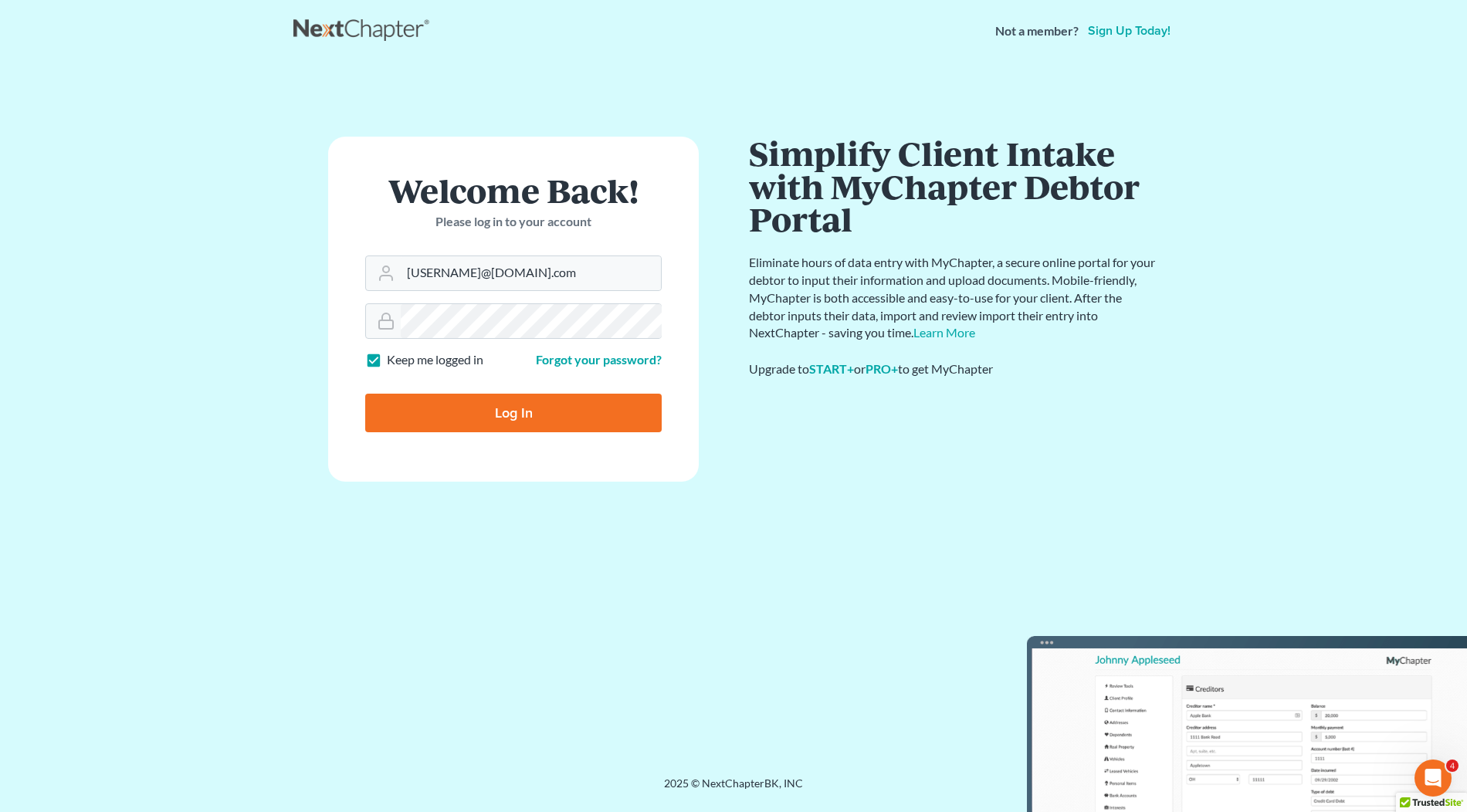 click on "Log In" at bounding box center (513, 413) 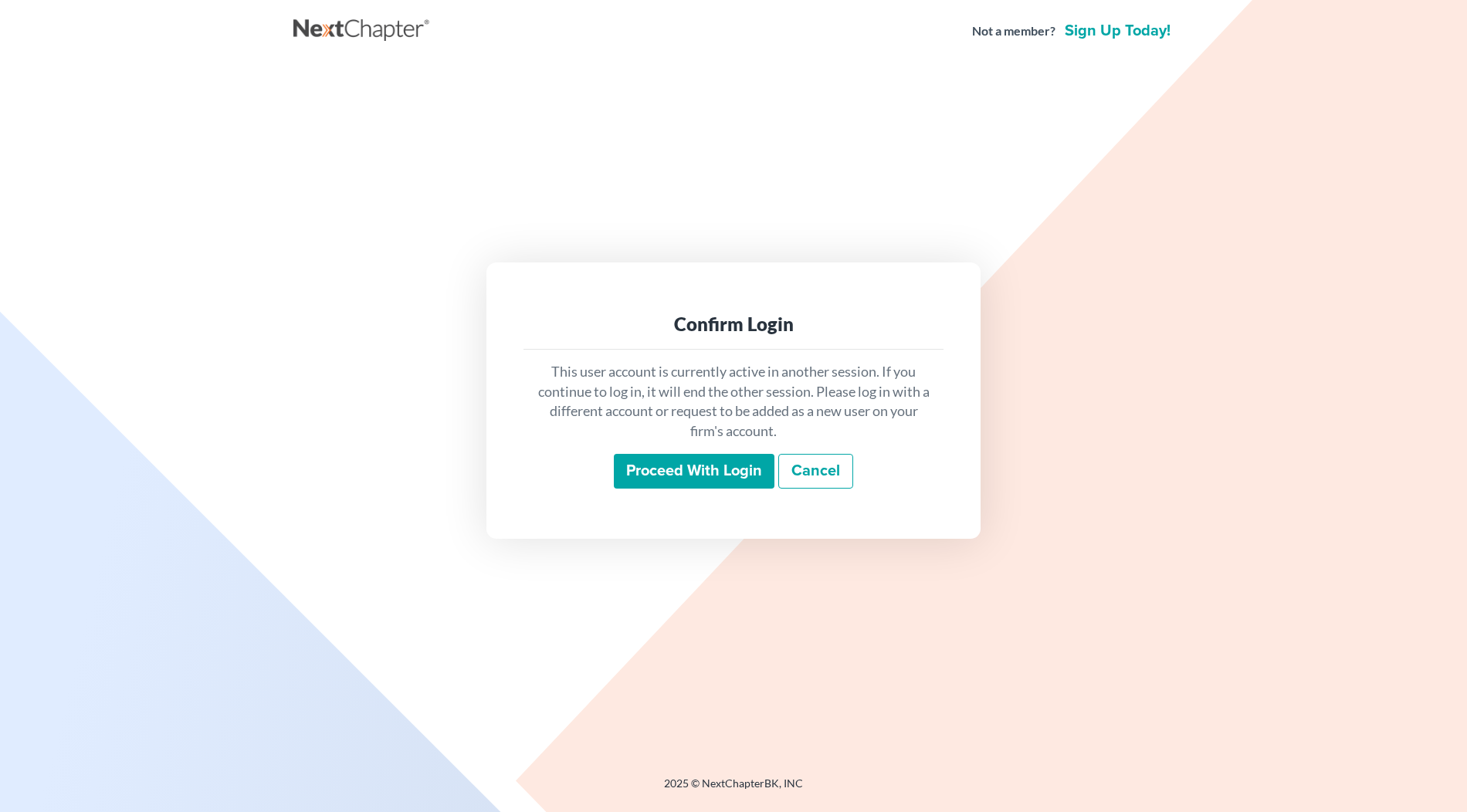 scroll, scrollTop: 0, scrollLeft: 0, axis: both 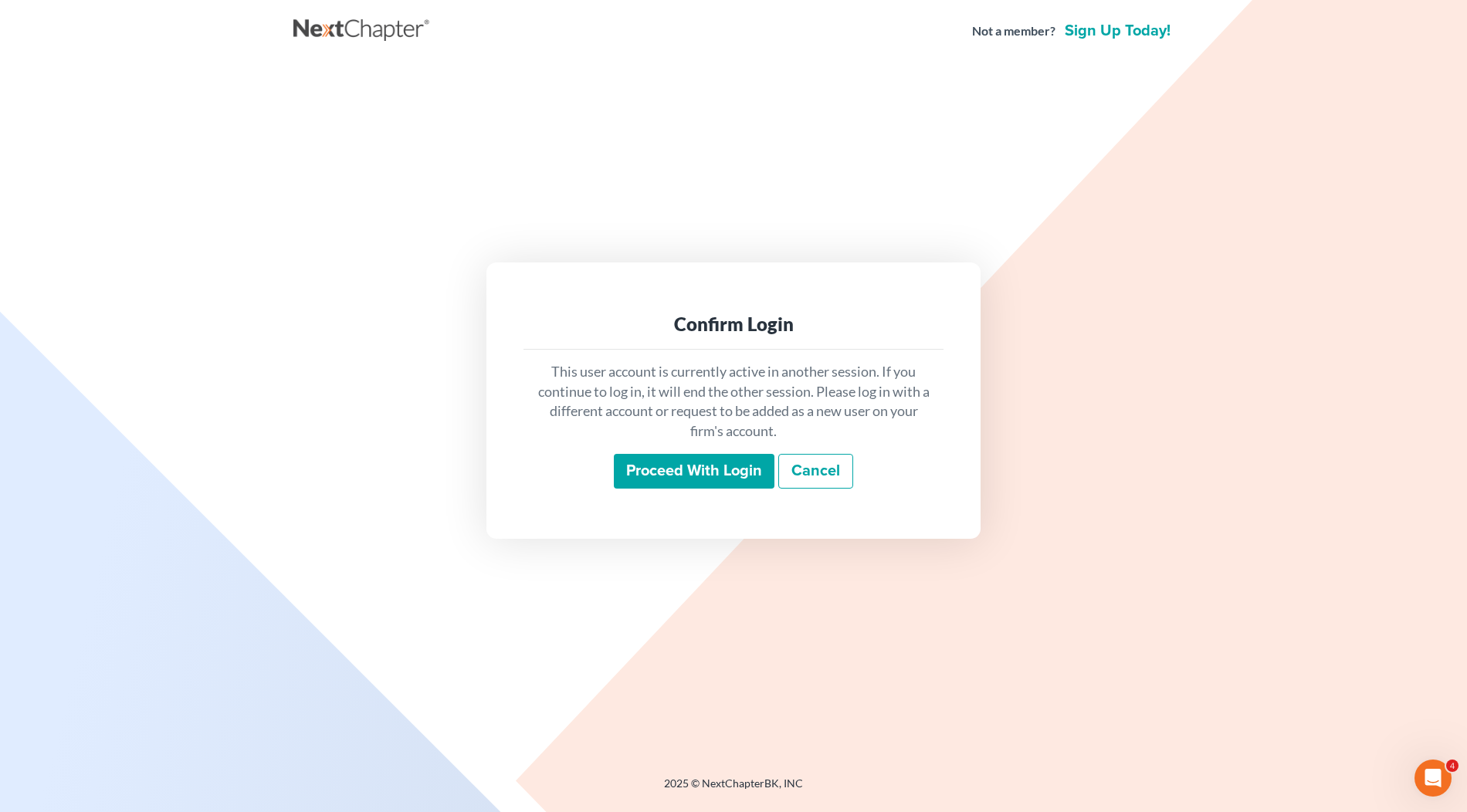 click on "Proceed with login" at bounding box center [694, 472] 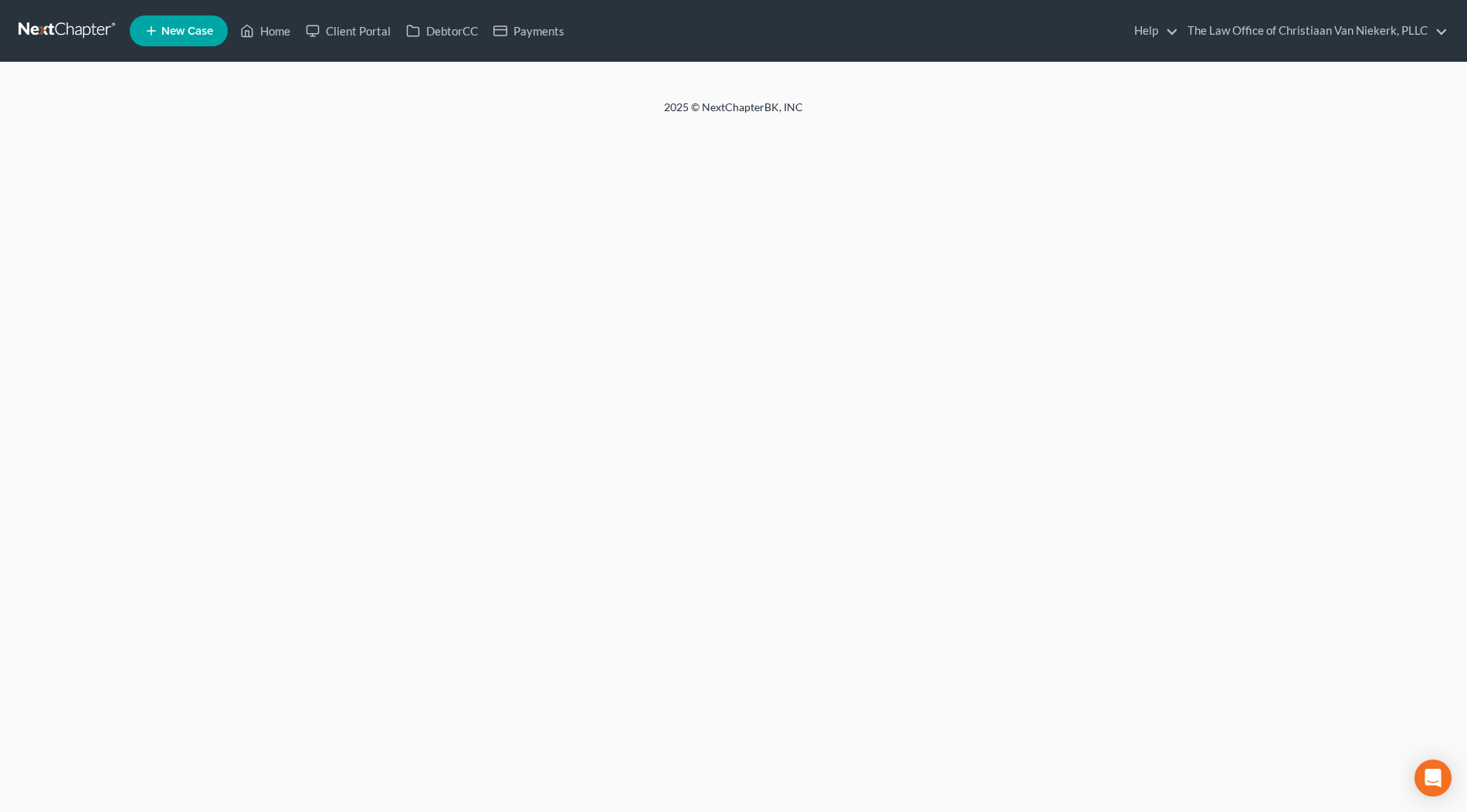 scroll, scrollTop: 0, scrollLeft: 0, axis: both 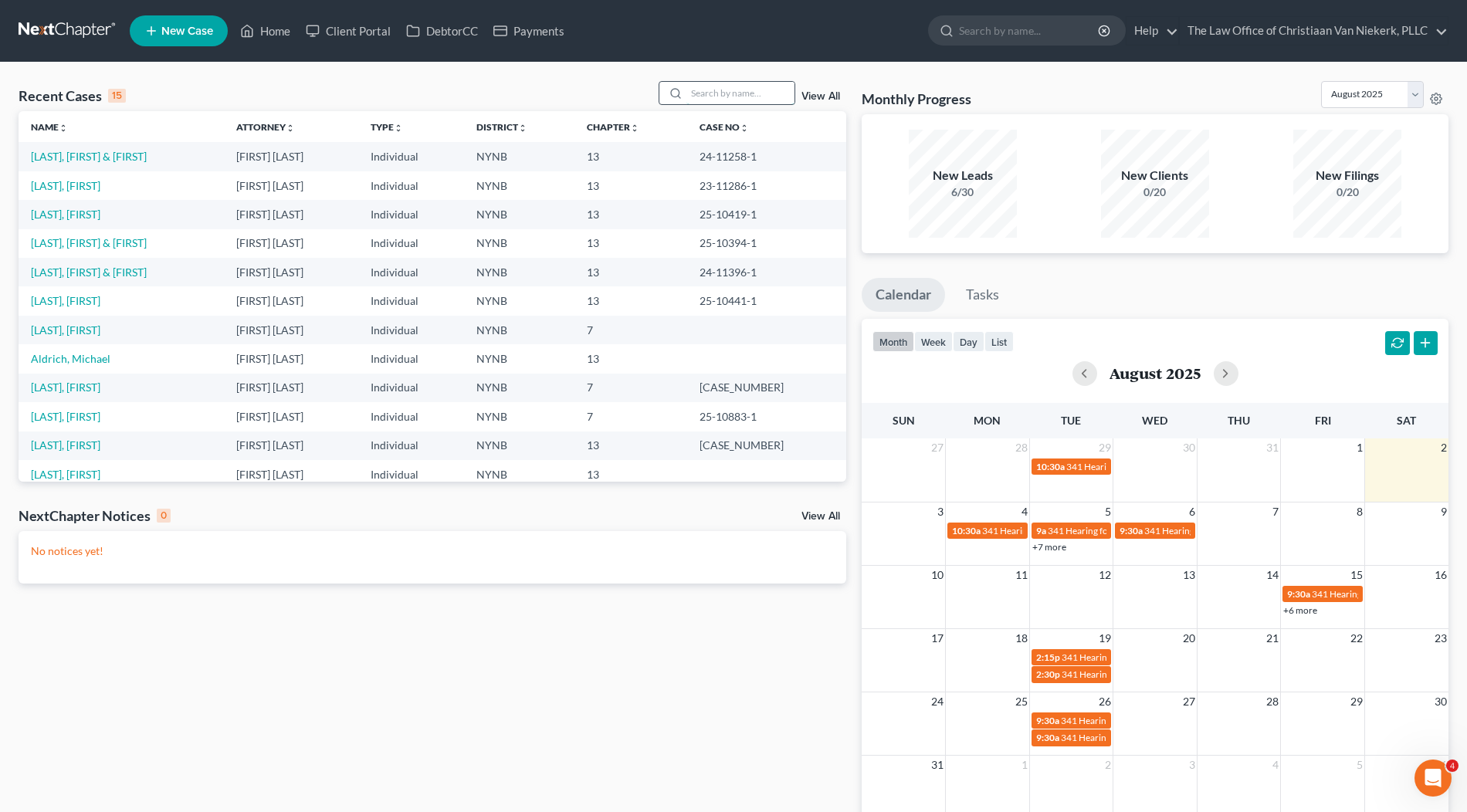click at bounding box center [740, 93] 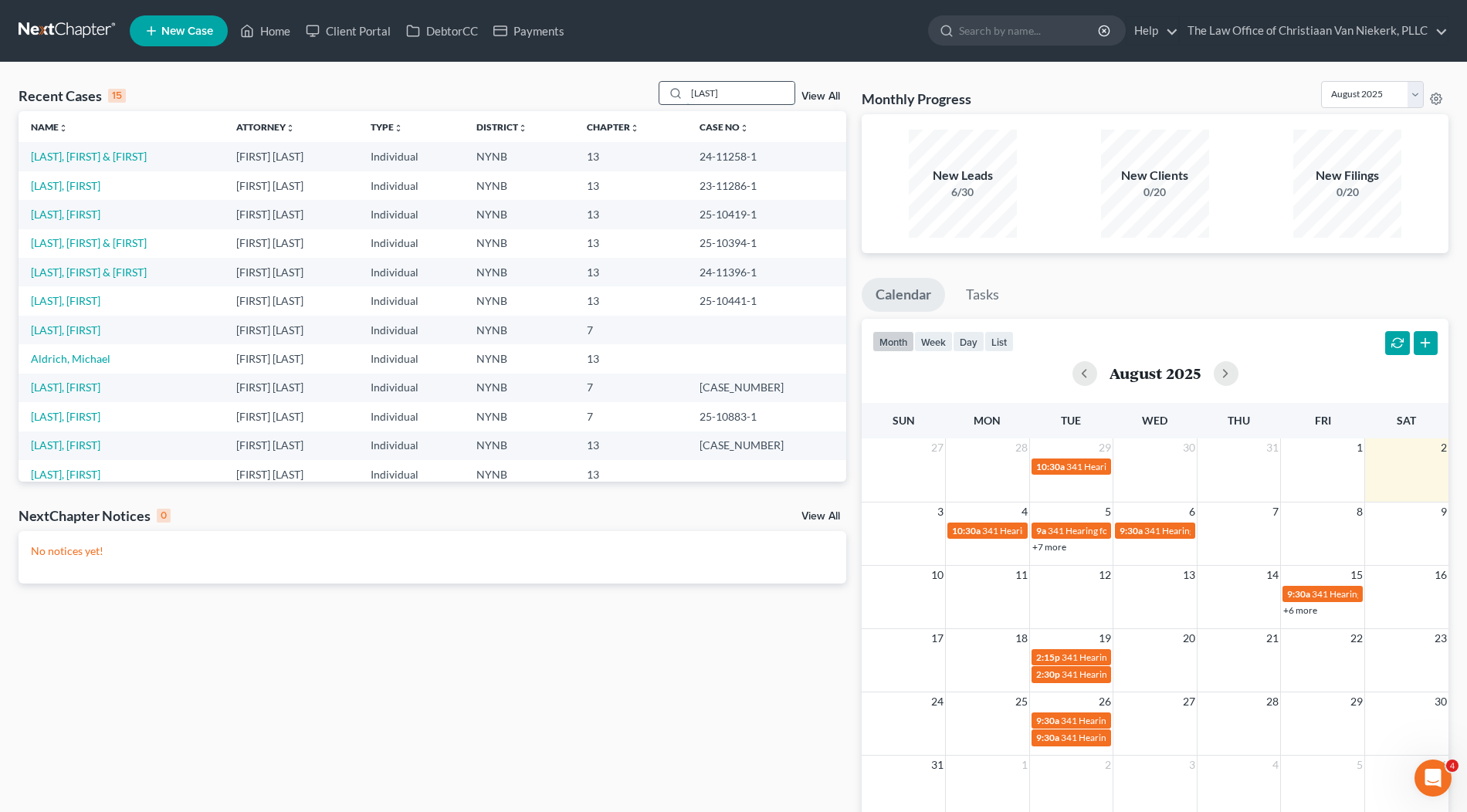 type on "[LAST]" 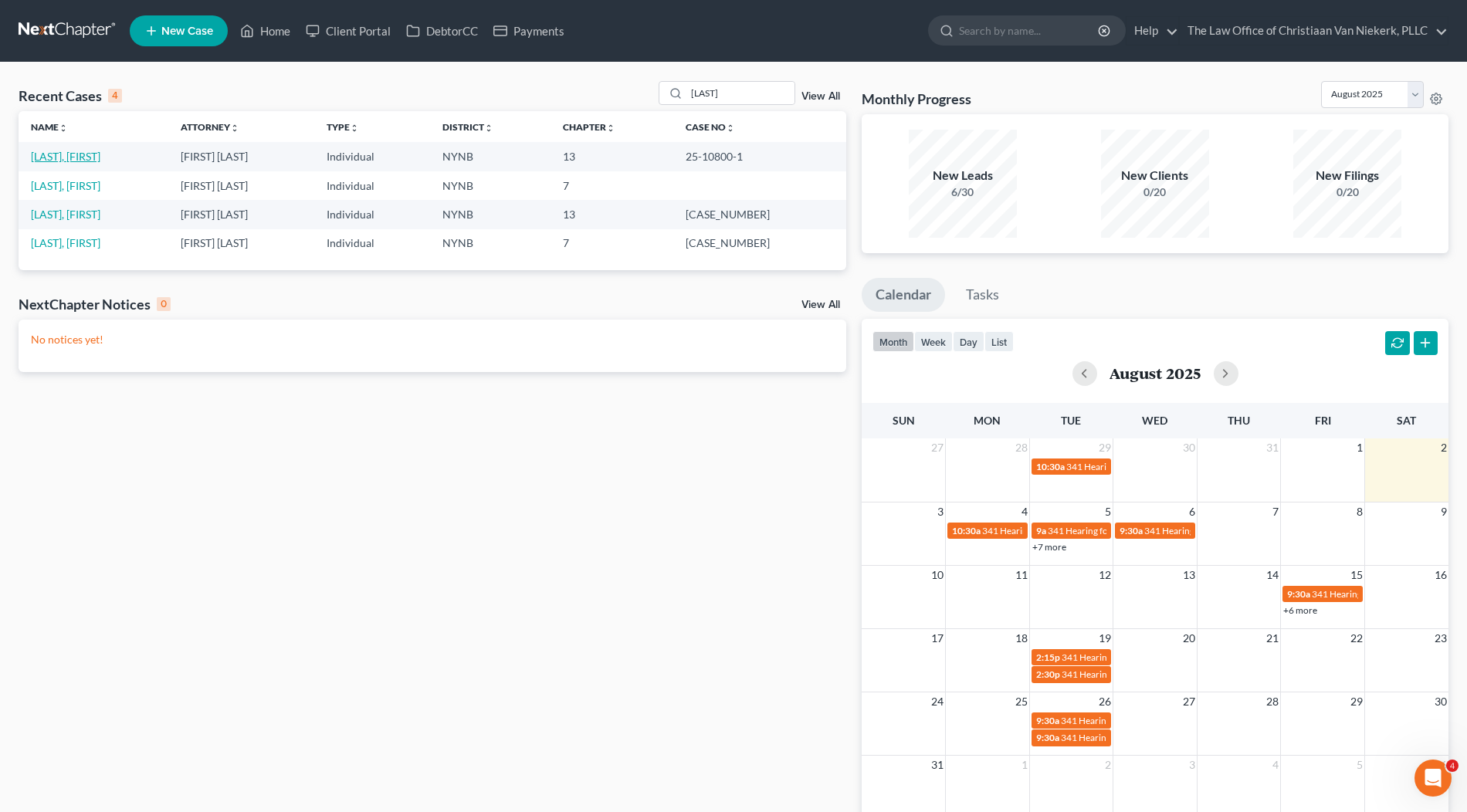 click on "[LAST], [FIRST]" at bounding box center [66, 156] 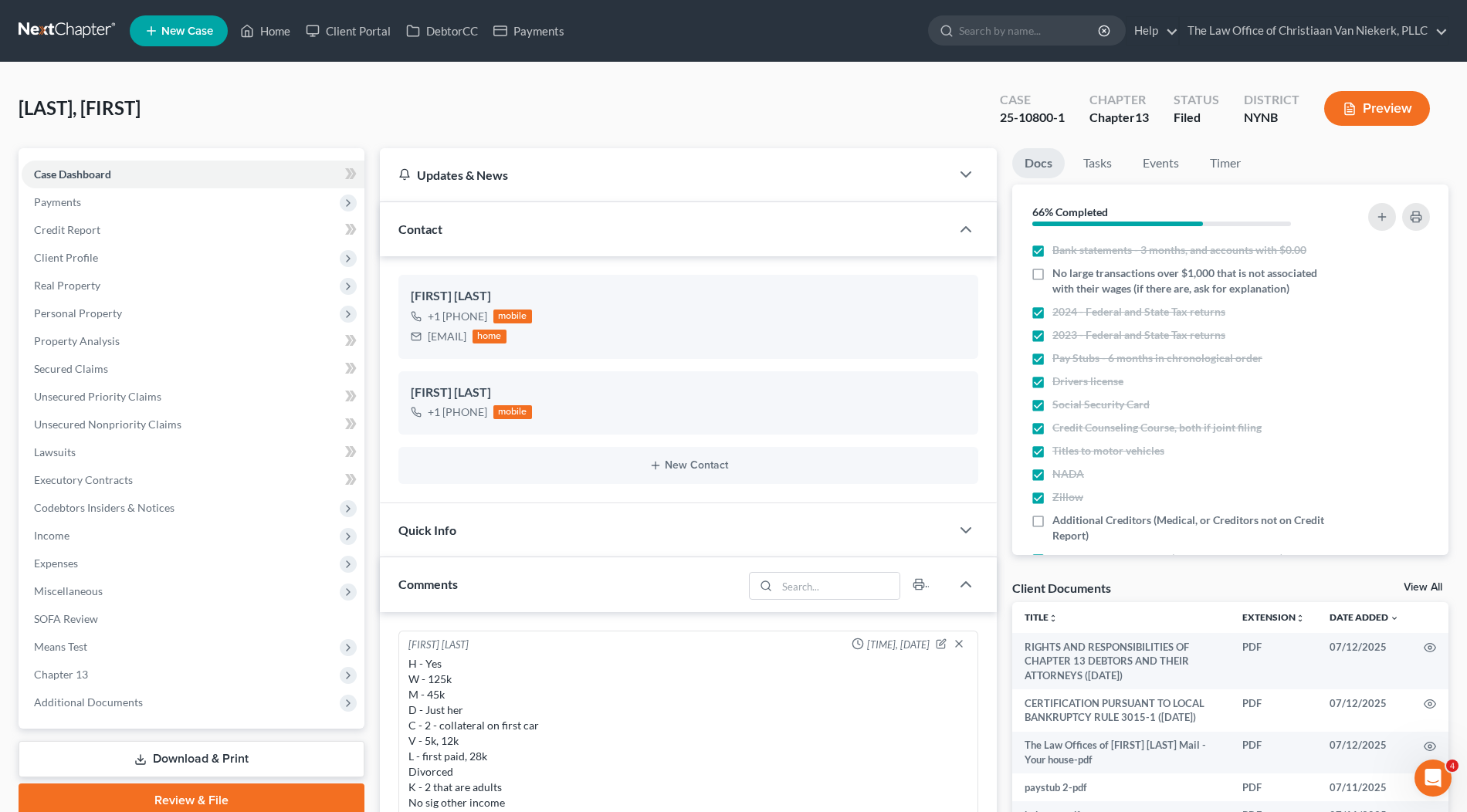 scroll, scrollTop: 157, scrollLeft: 0, axis: vertical 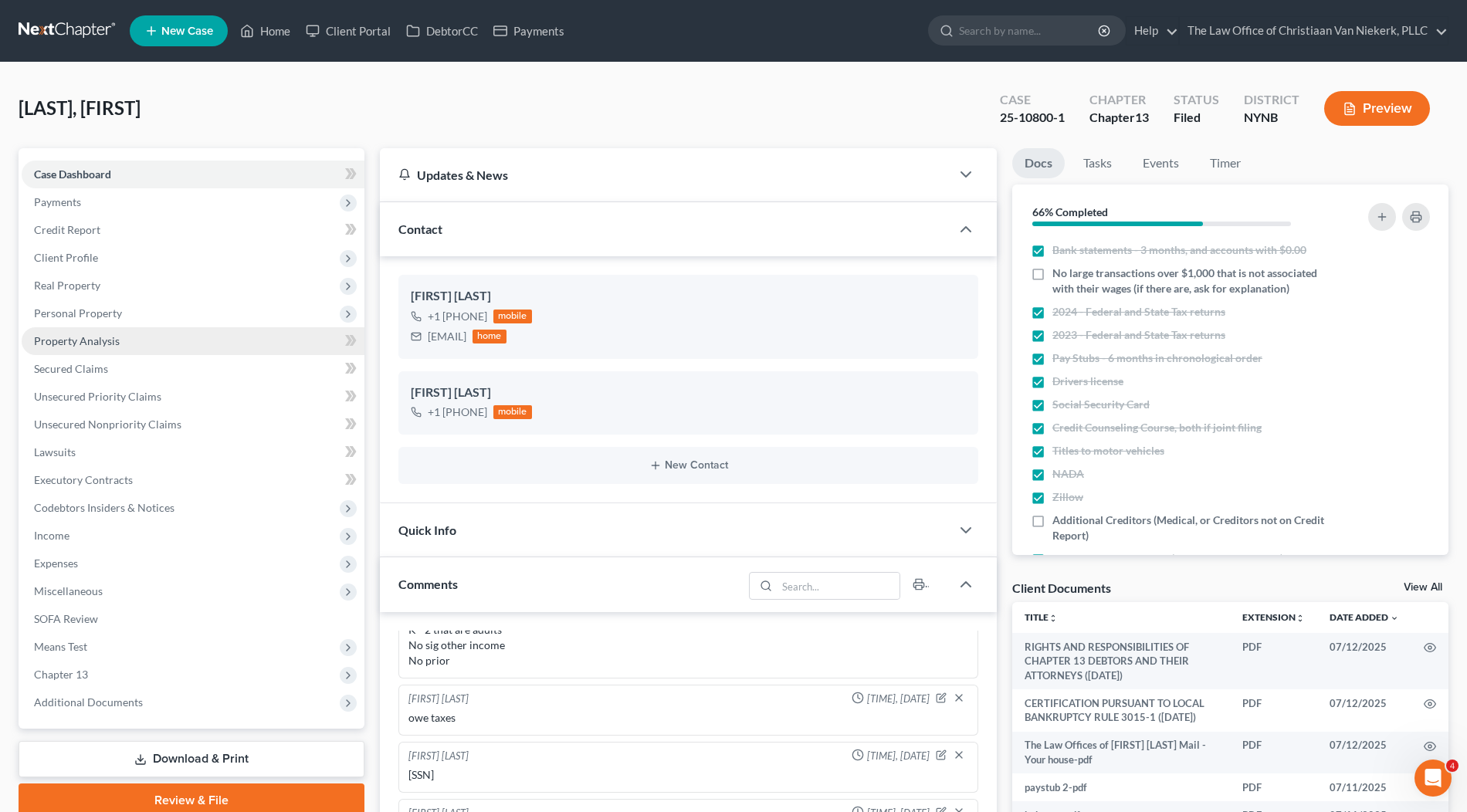 click on "Property Analysis" at bounding box center [193, 341] 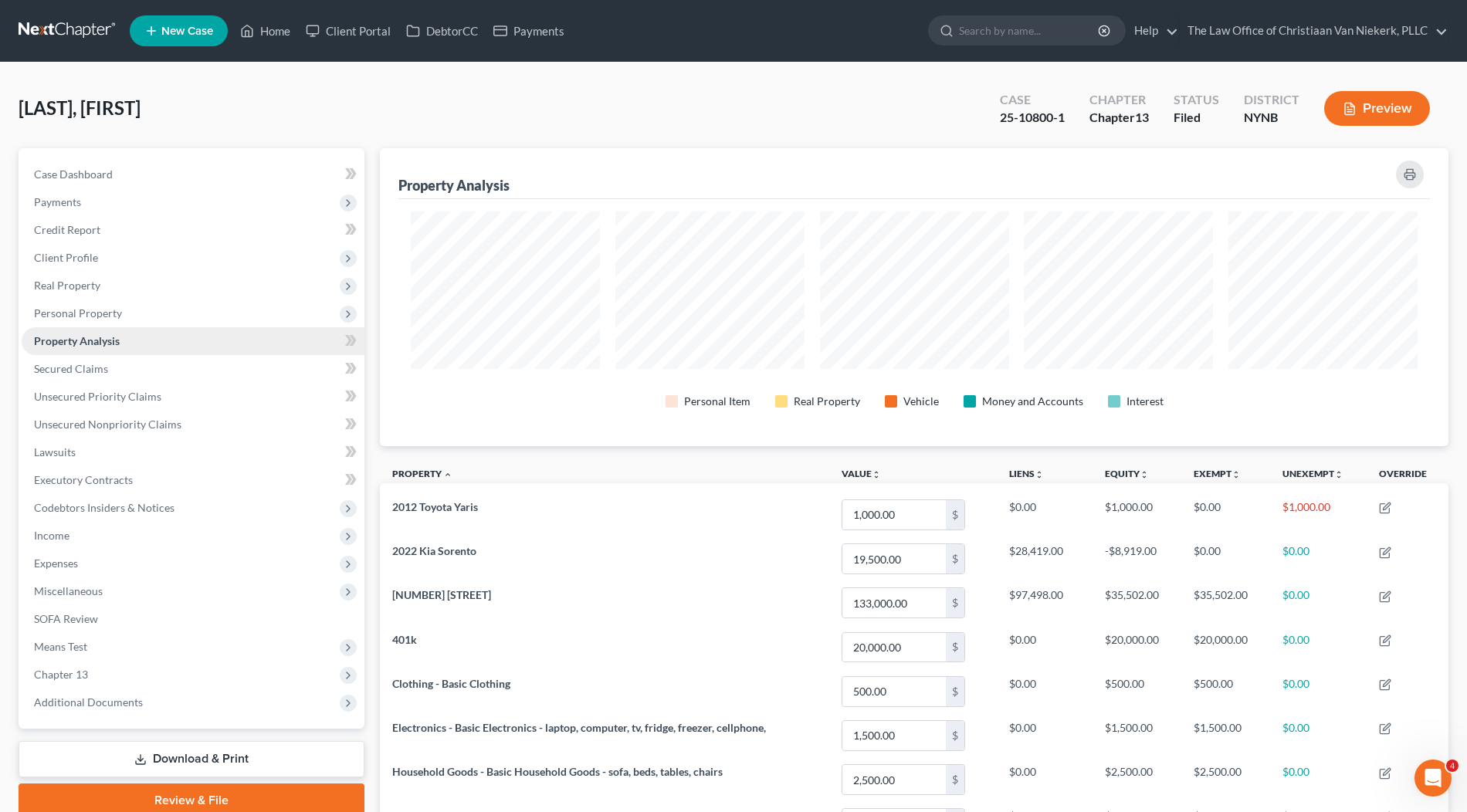 scroll, scrollTop: 771565, scrollLeft: 771037, axis: both 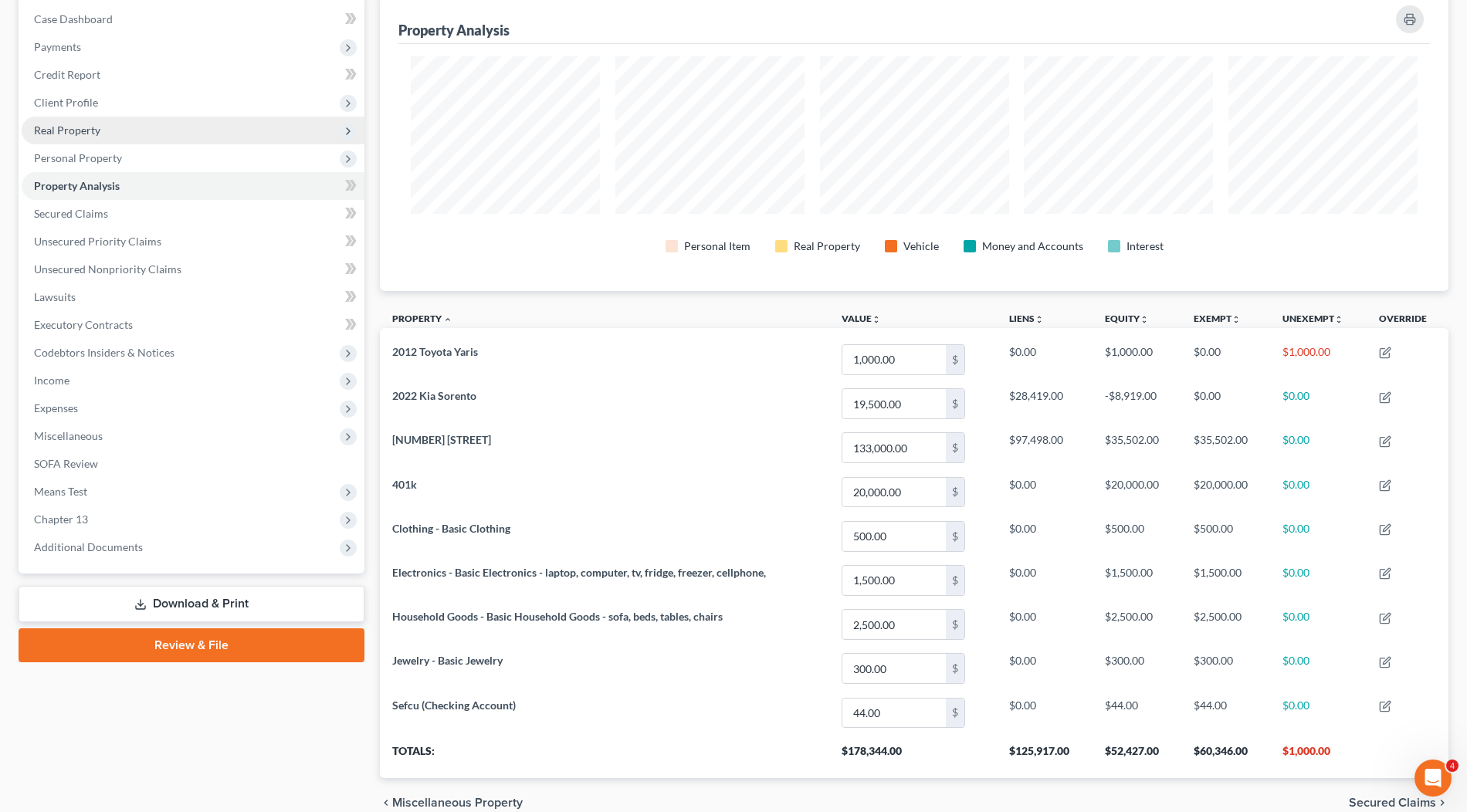 click on "Real Property" at bounding box center [193, 130] 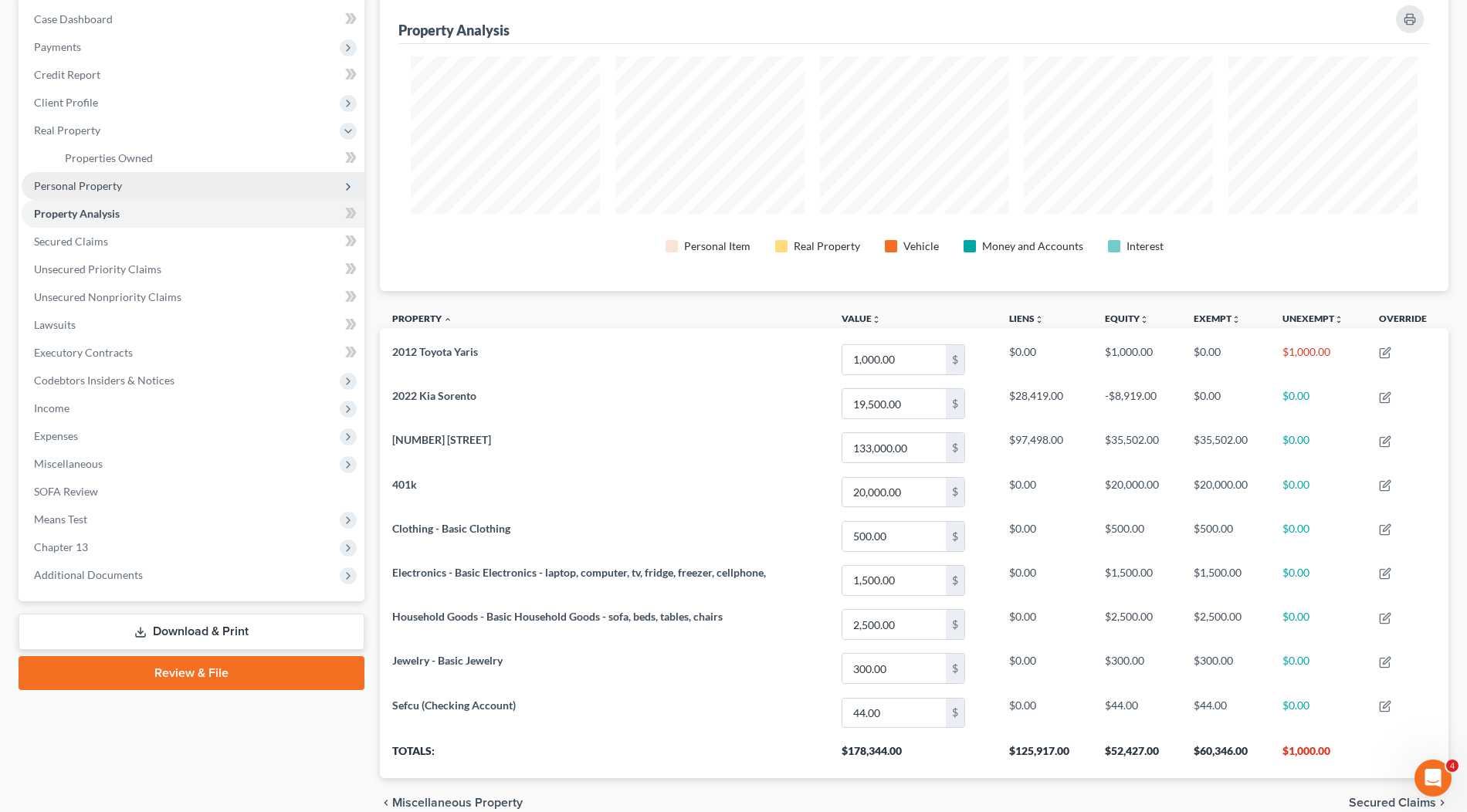 click on "Personal Property" at bounding box center (193, 186) 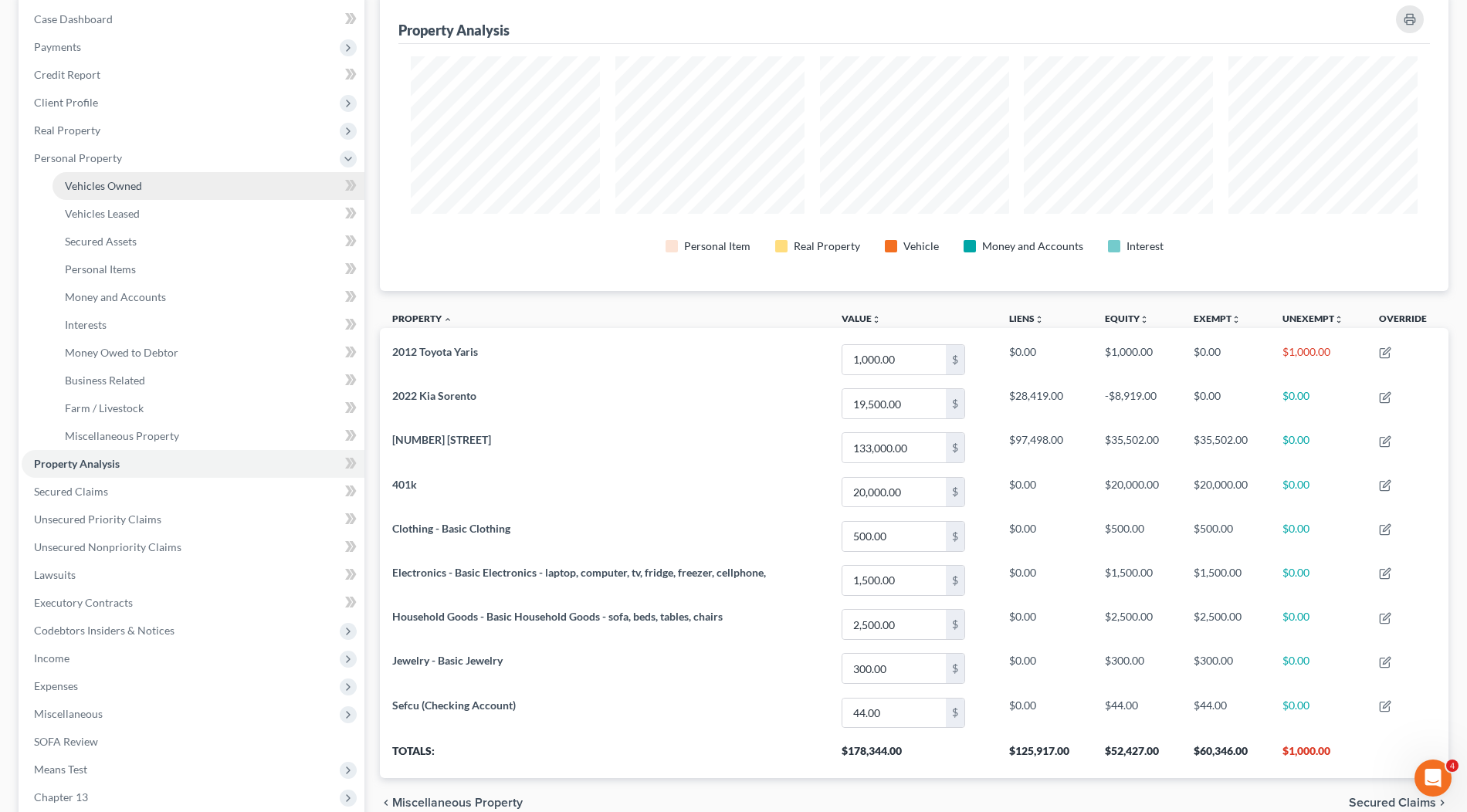 click on "Vehicles Owned" at bounding box center [208, 186] 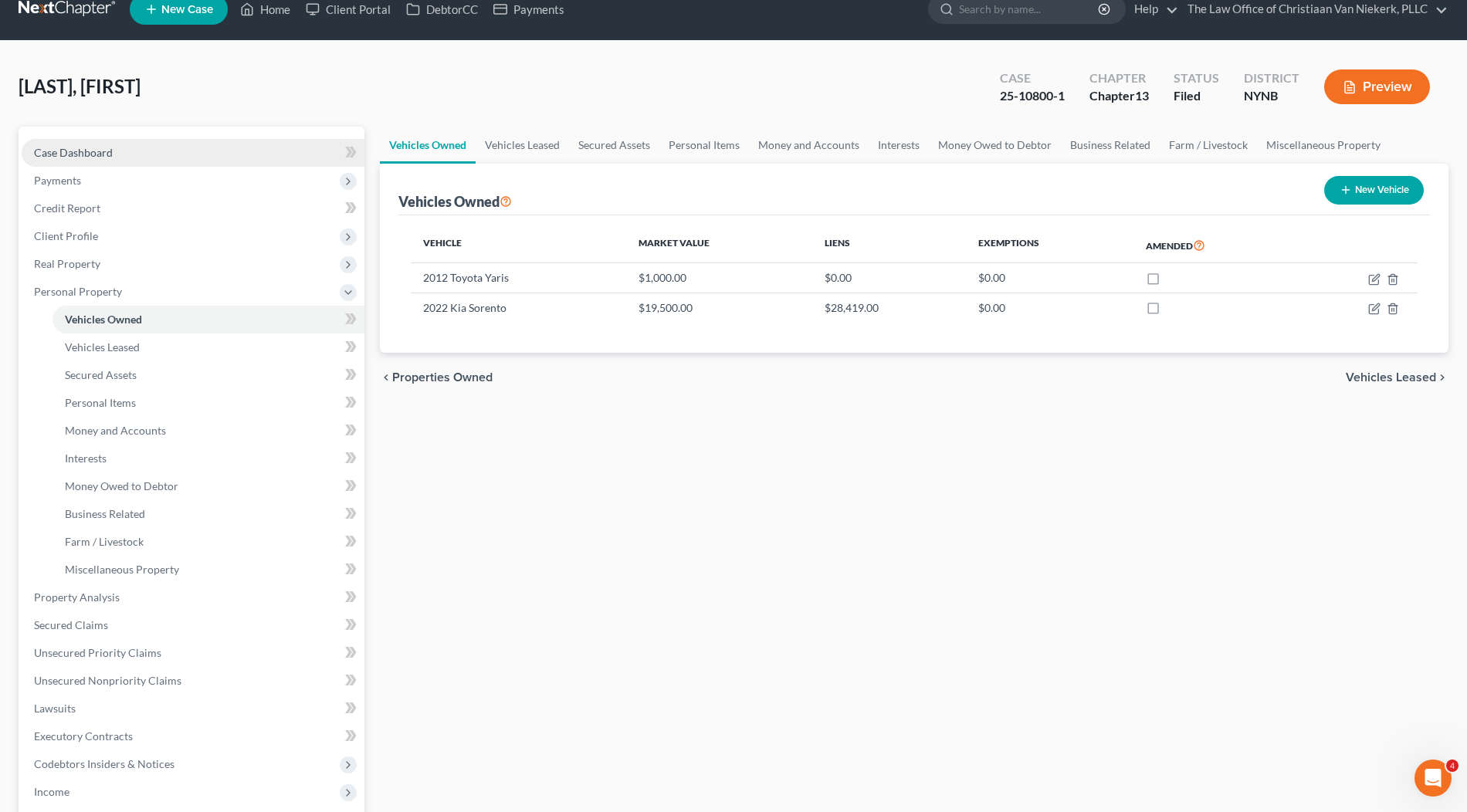 scroll, scrollTop: 0, scrollLeft: 0, axis: both 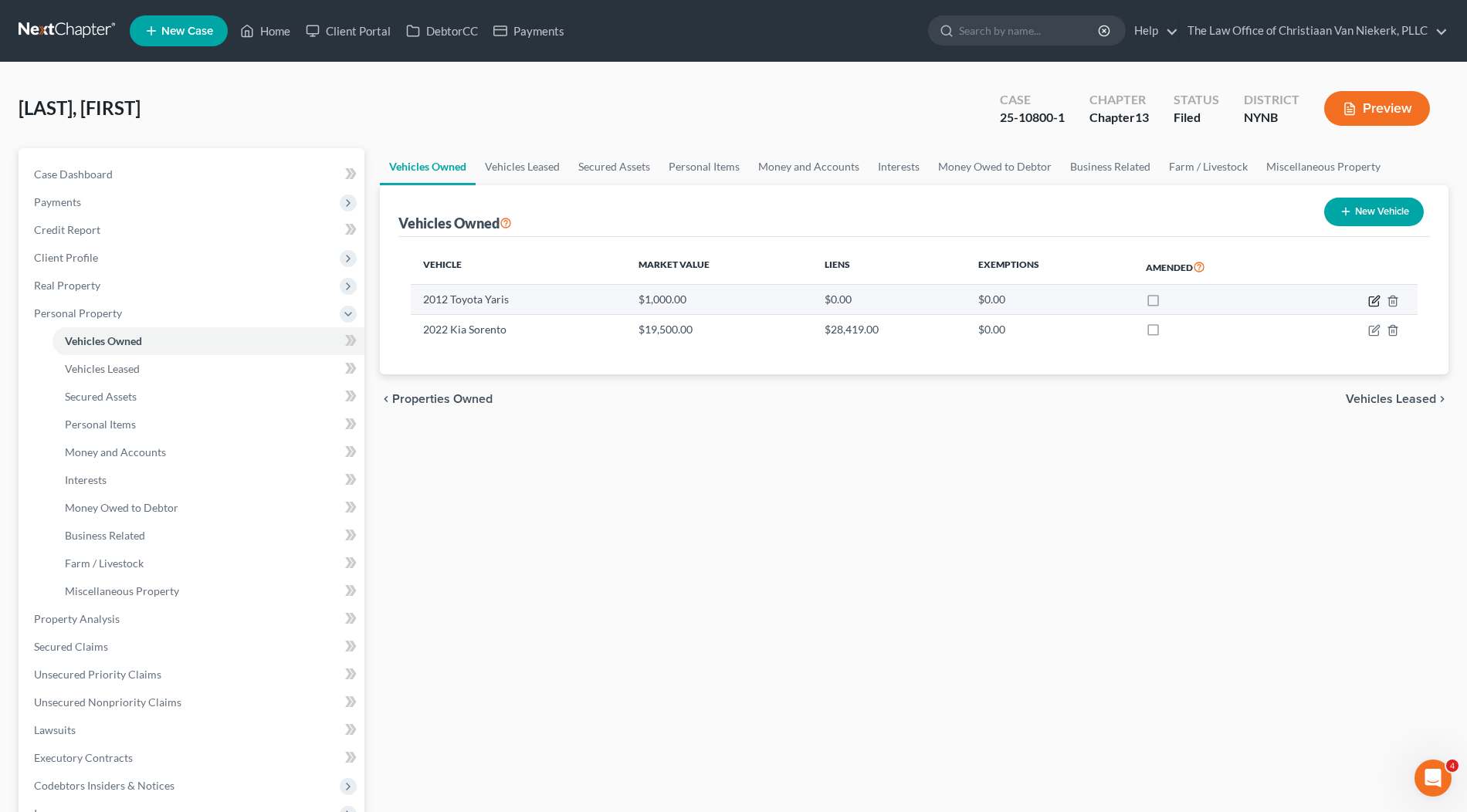click 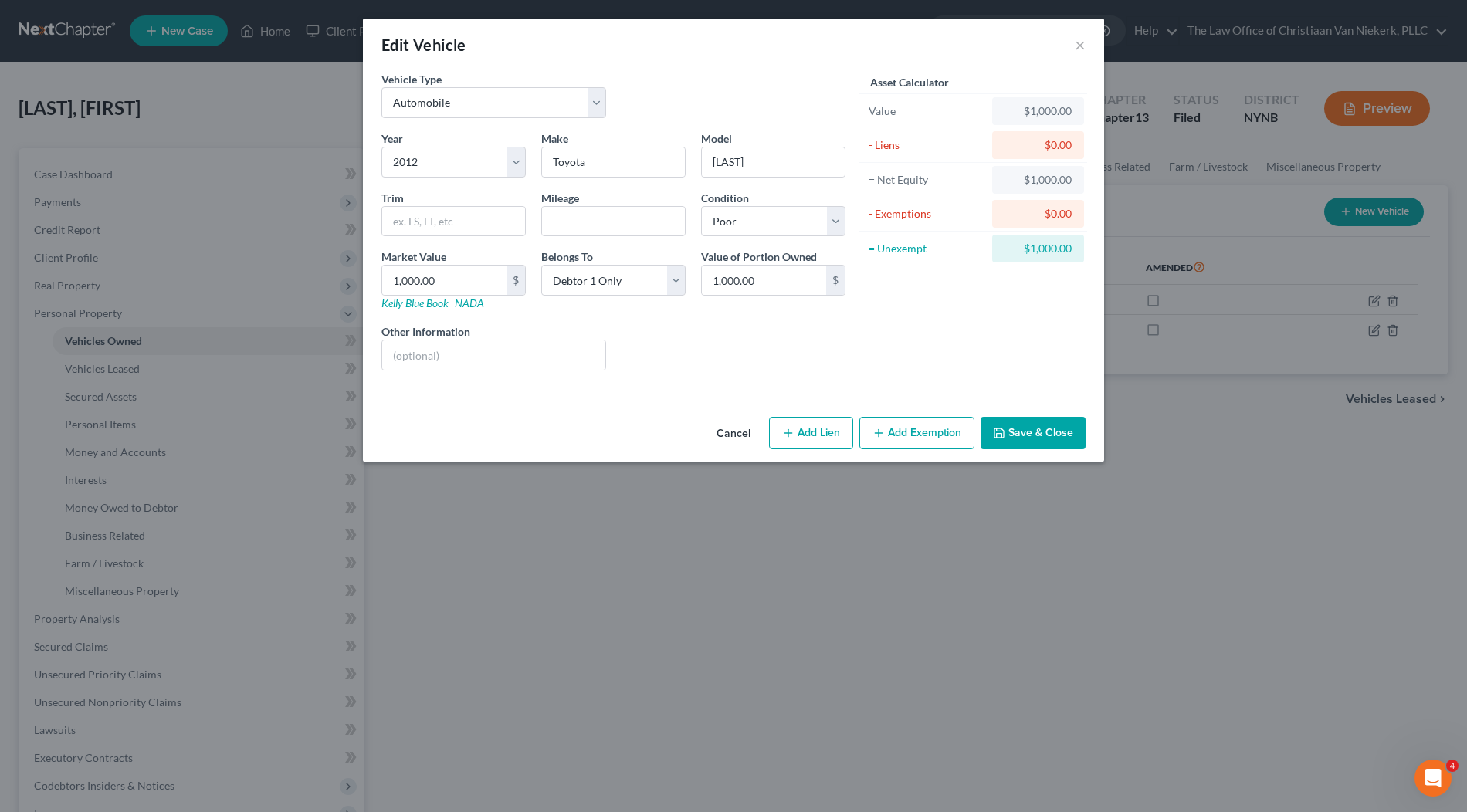click on "Add Exemption" at bounding box center [916, 433] 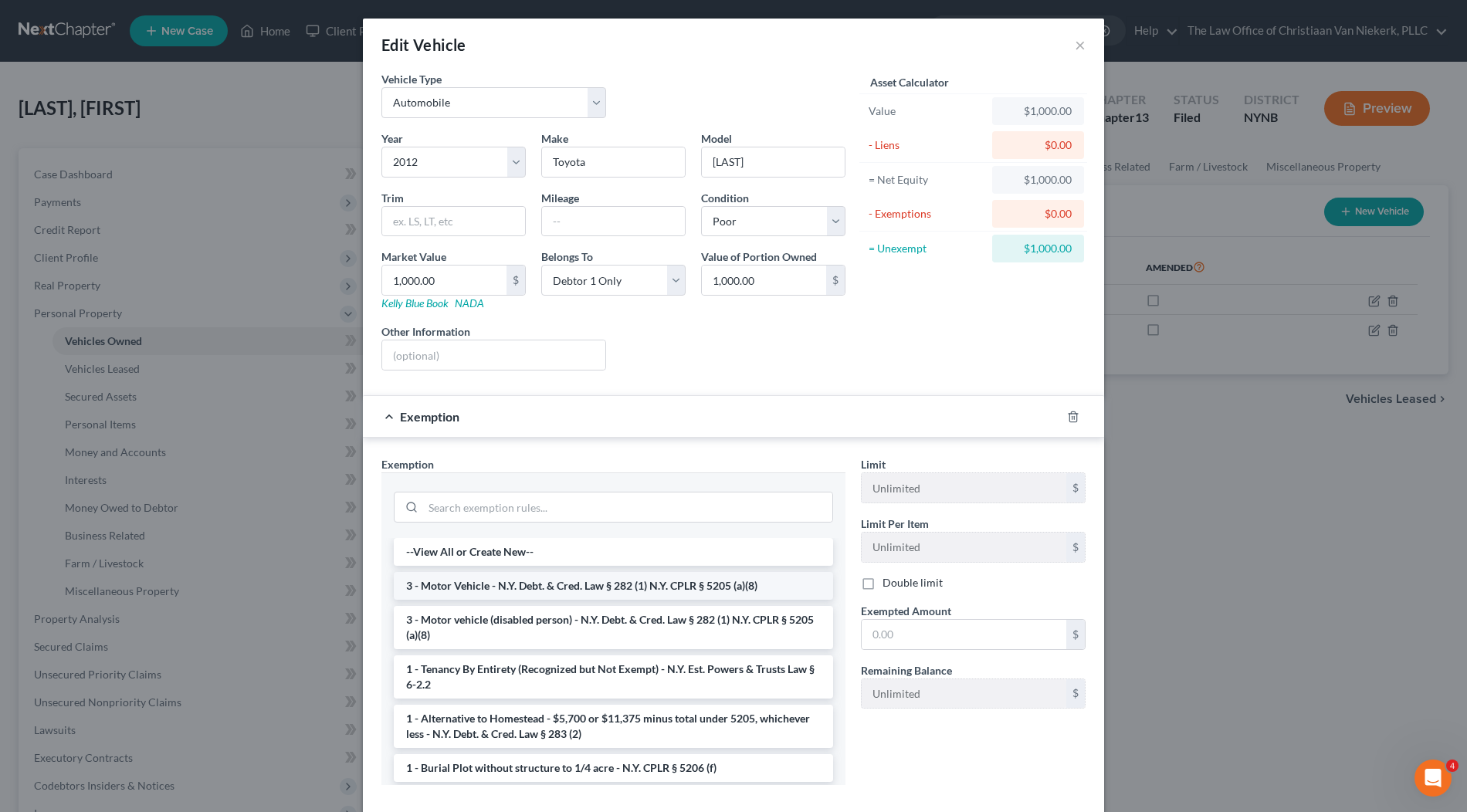 click on "3 - Motor Vehicle - N.Y. Debt. & Cred. Law § 282 (1) N.Y. CPLR § 5205 (a)(8)" at bounding box center [613, 586] 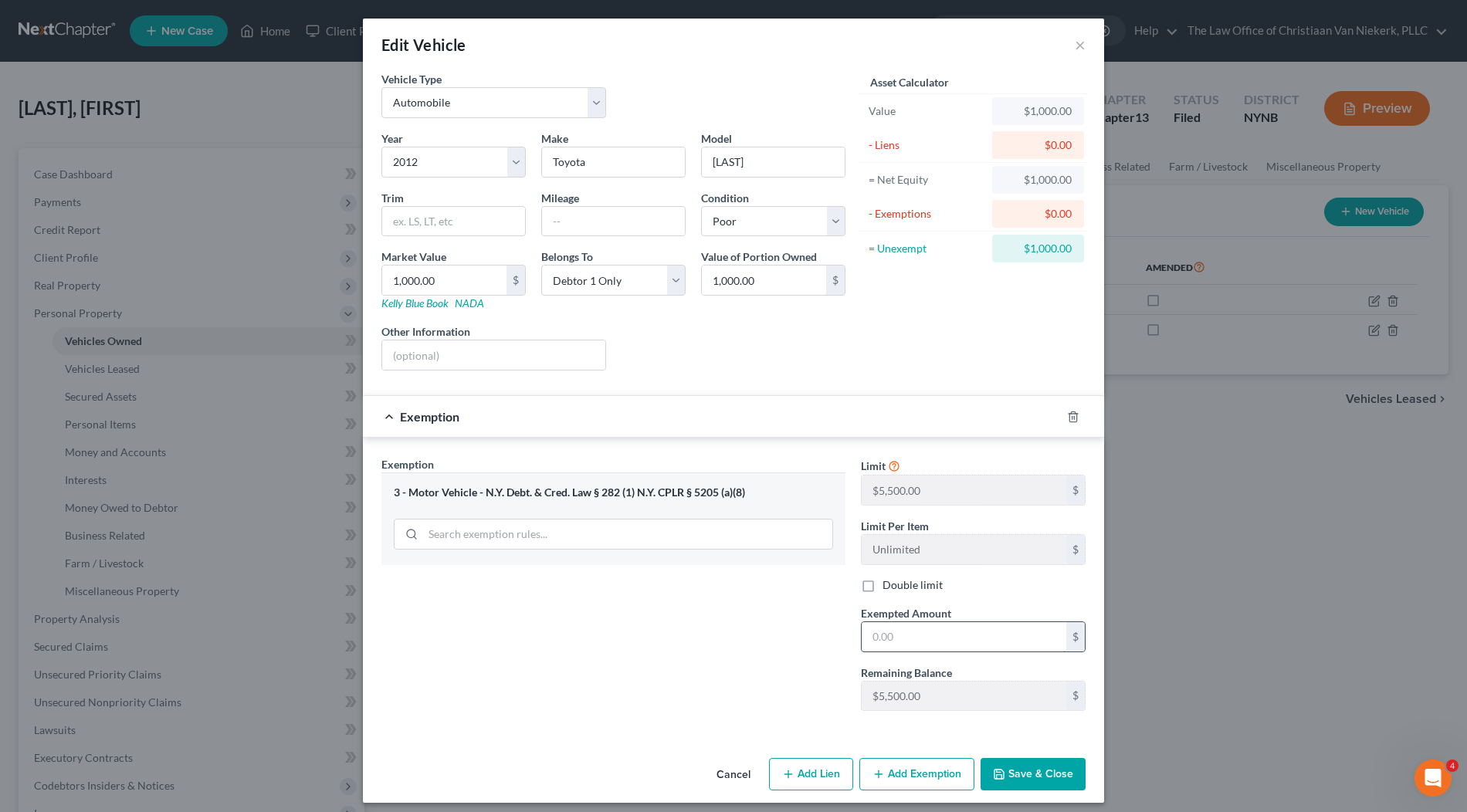 click at bounding box center [964, 637] 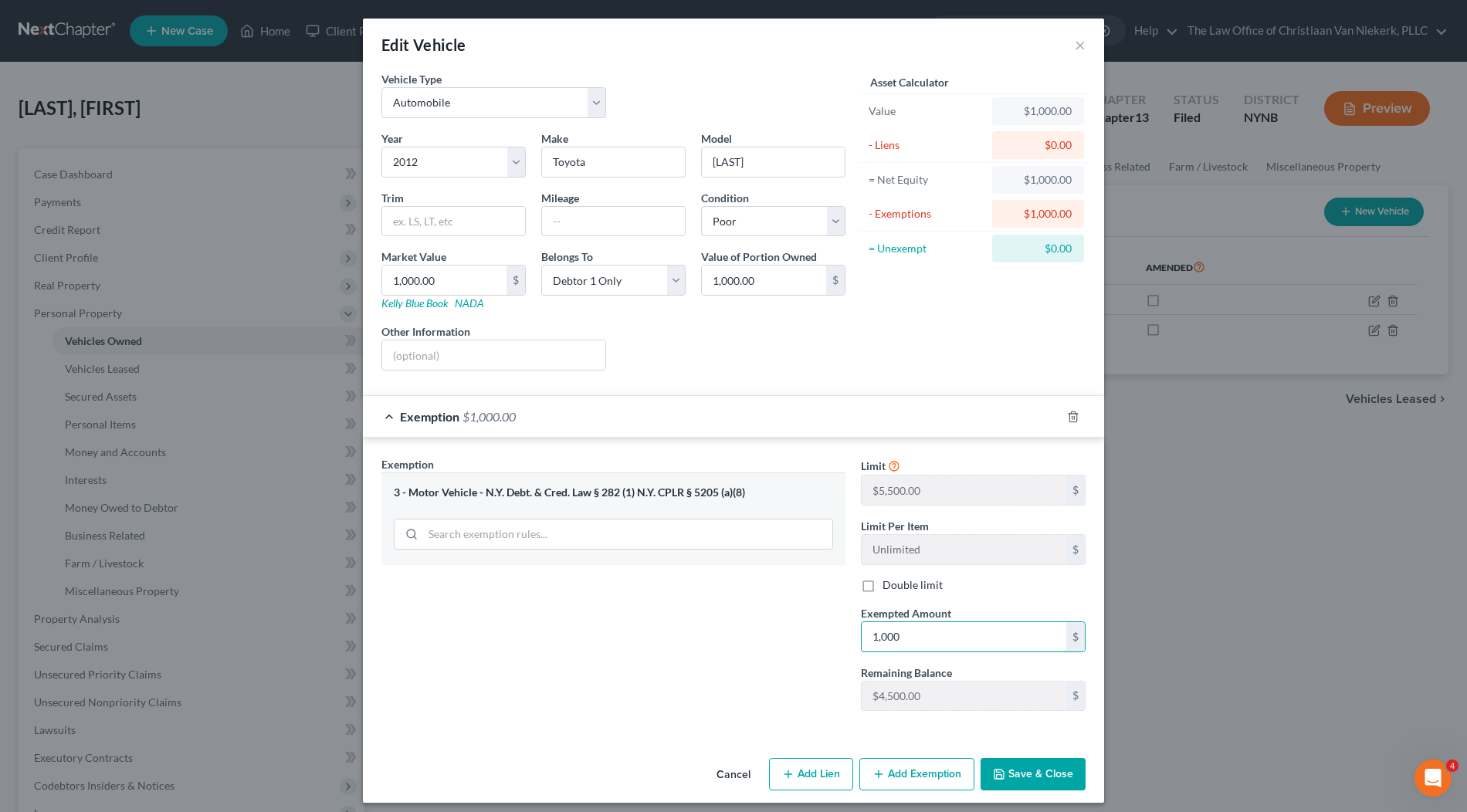 type on "1,000" 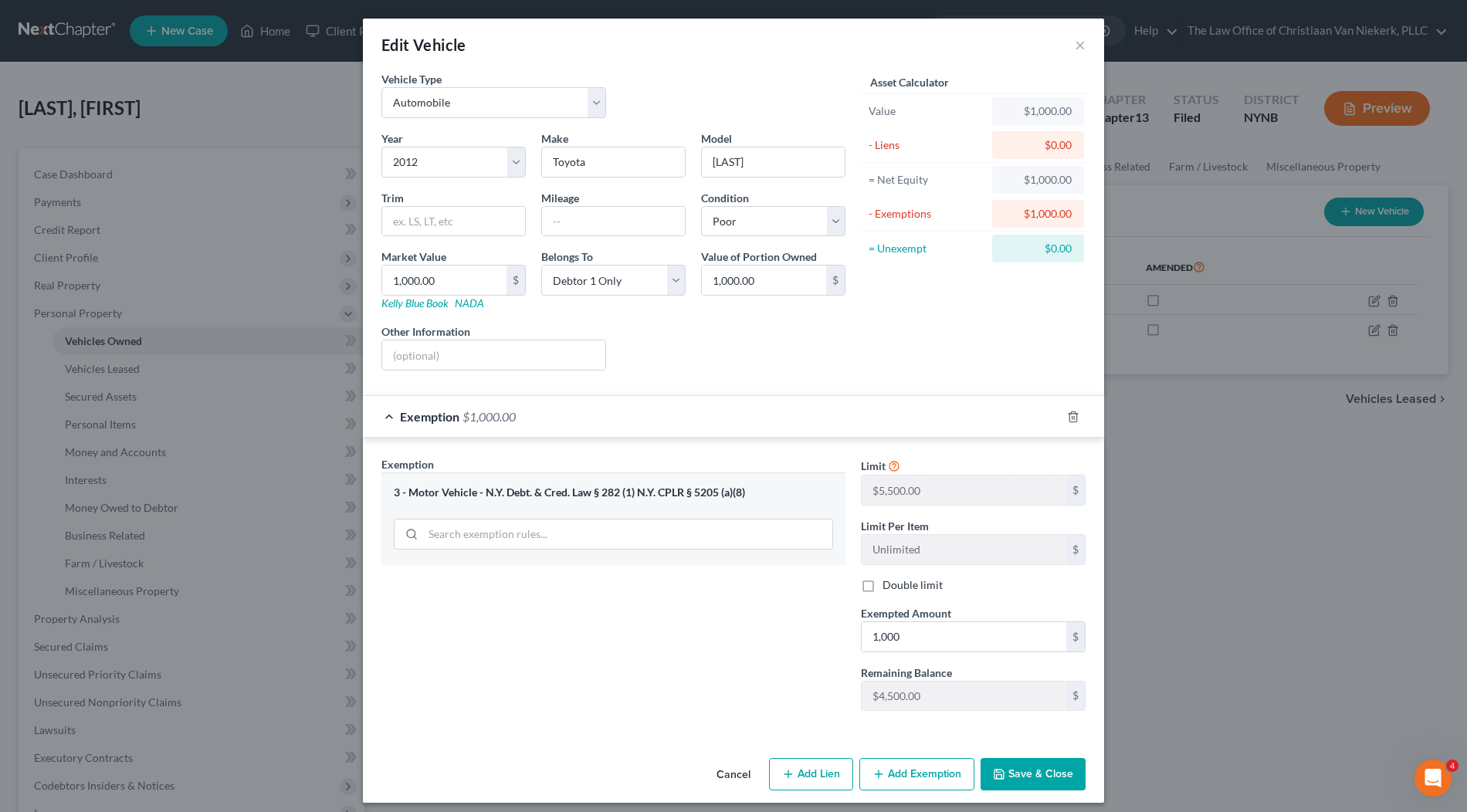 click on "Save & Close" at bounding box center [1033, 774] 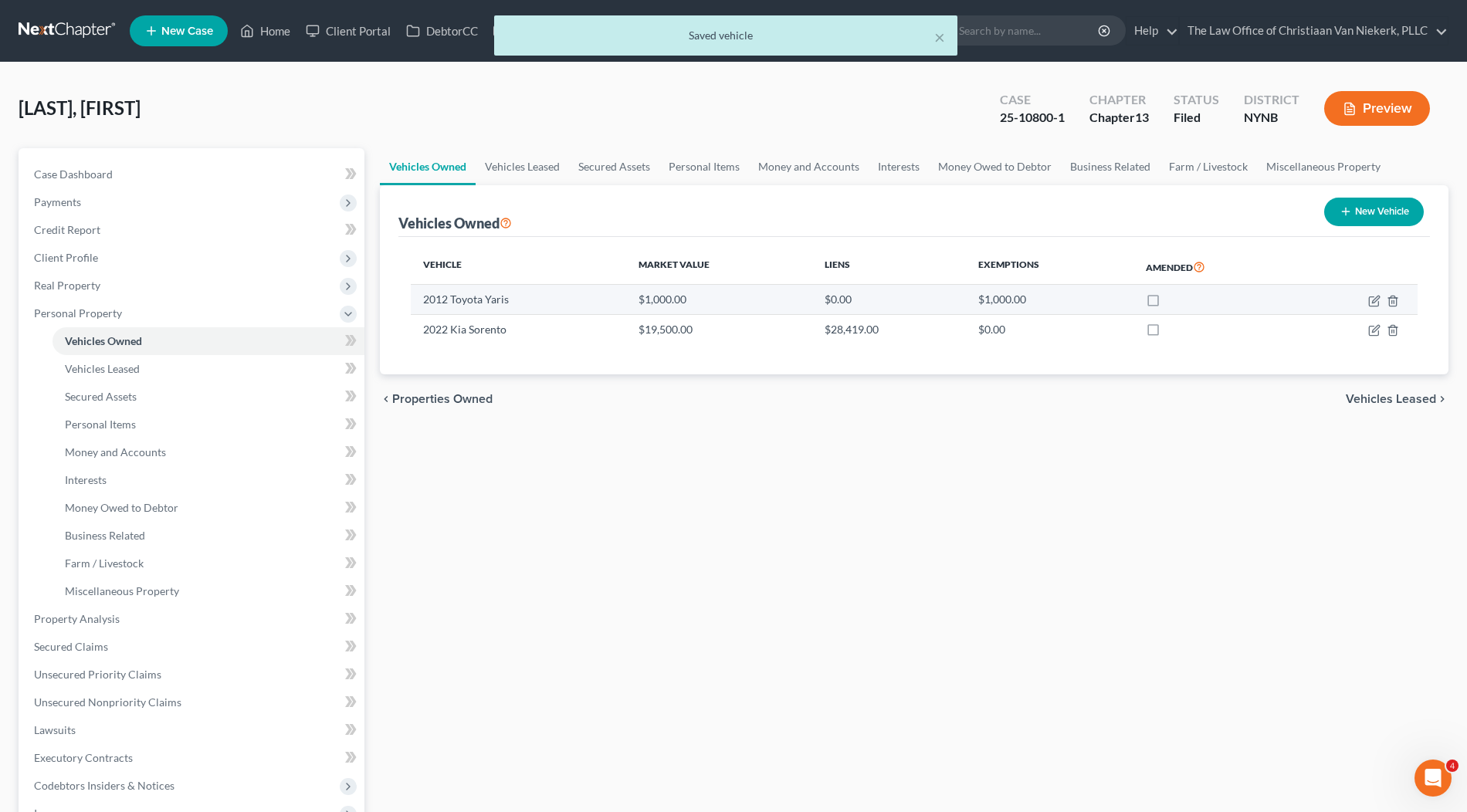 click at bounding box center (1167, 303) 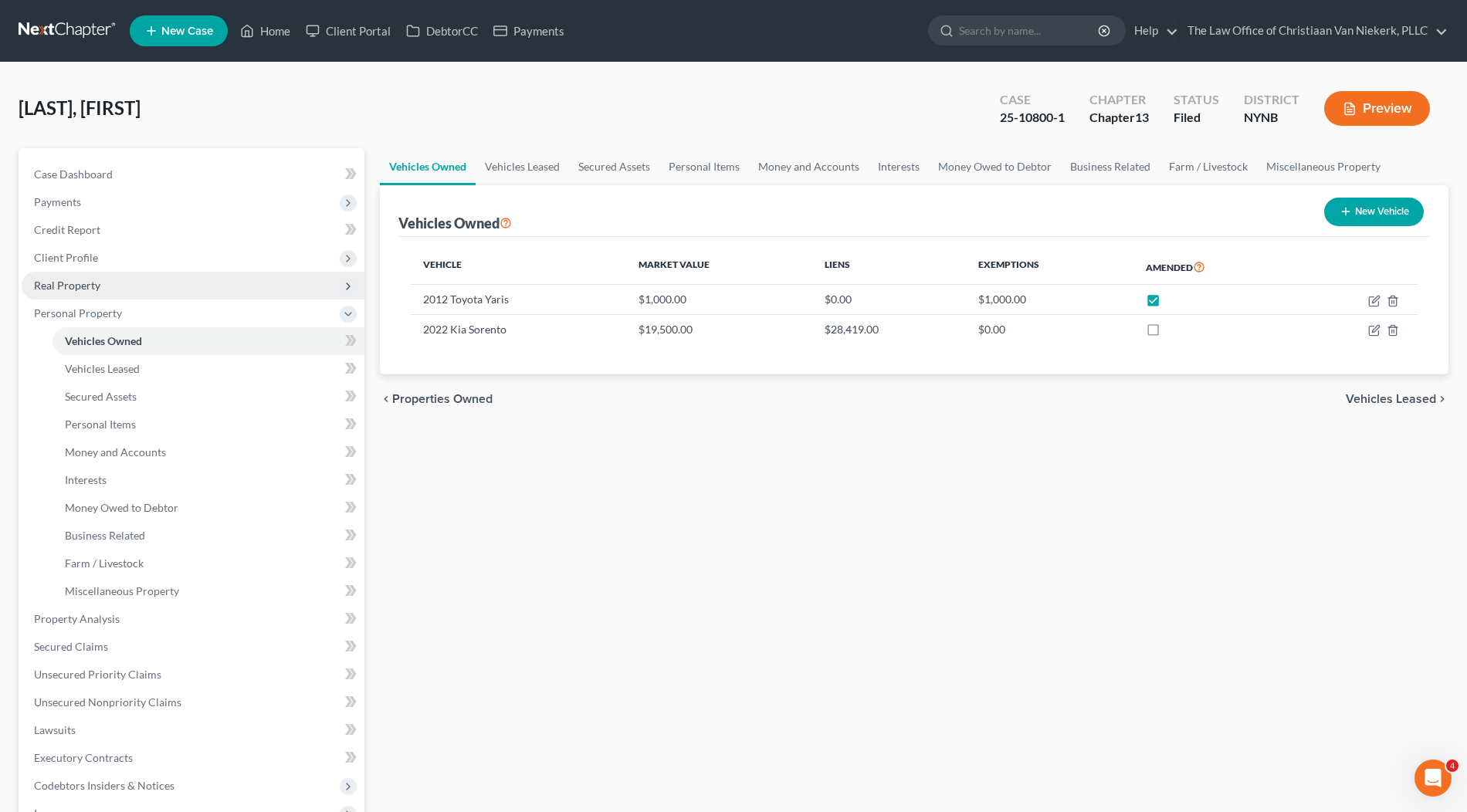 click on "Real Property" at bounding box center [193, 286] 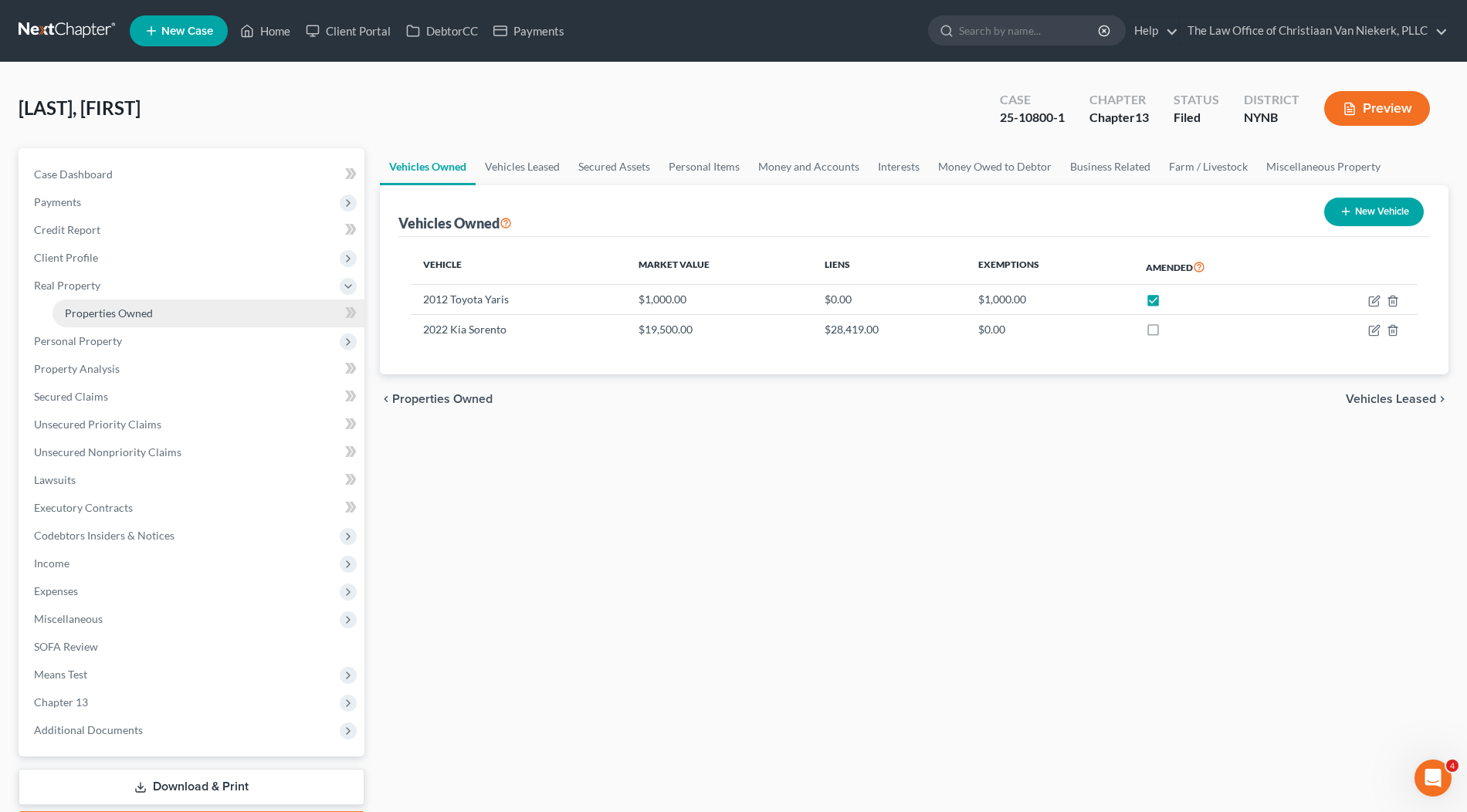 click on "Properties Owned" at bounding box center (109, 313) 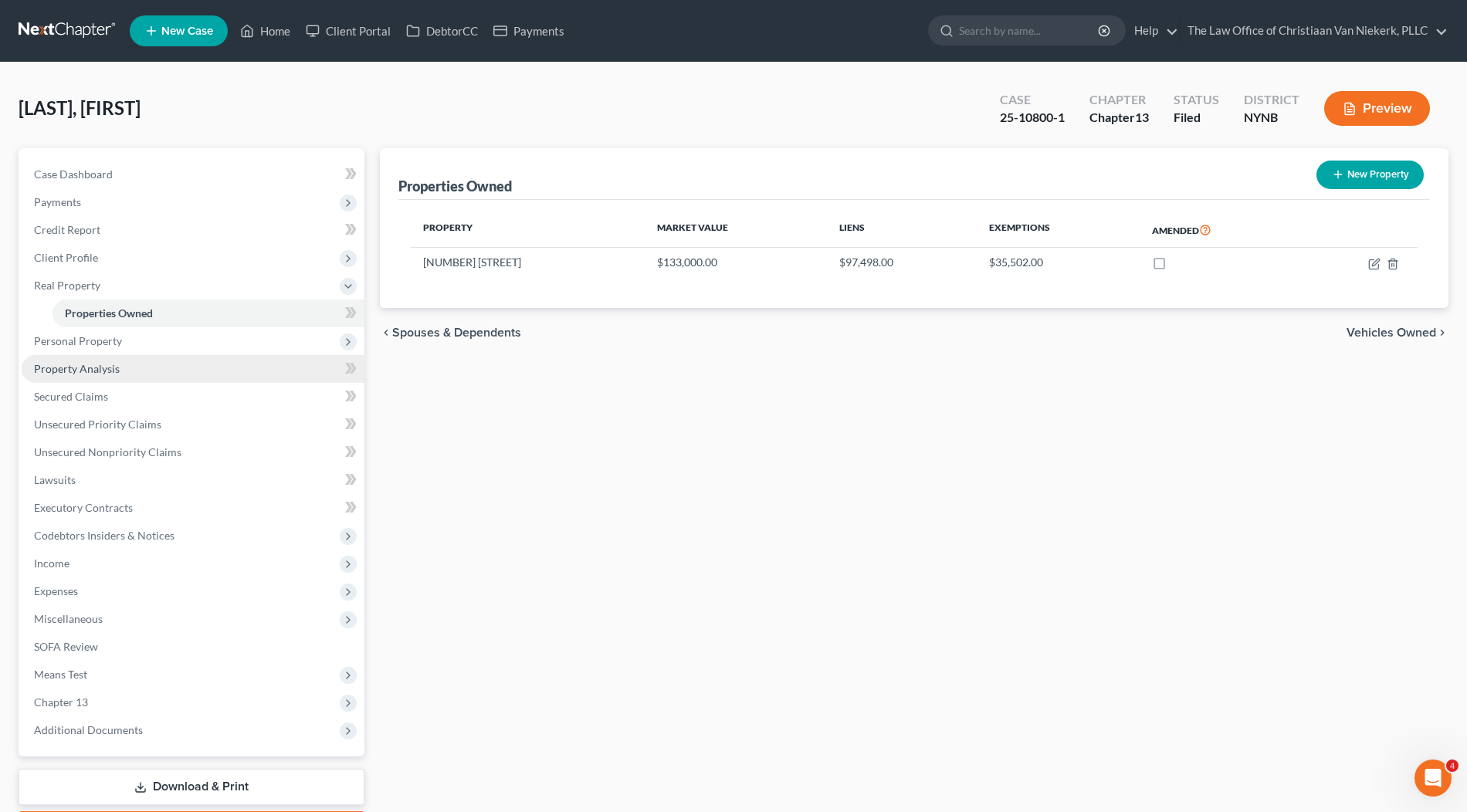 click on "Property Analysis" at bounding box center (193, 369) 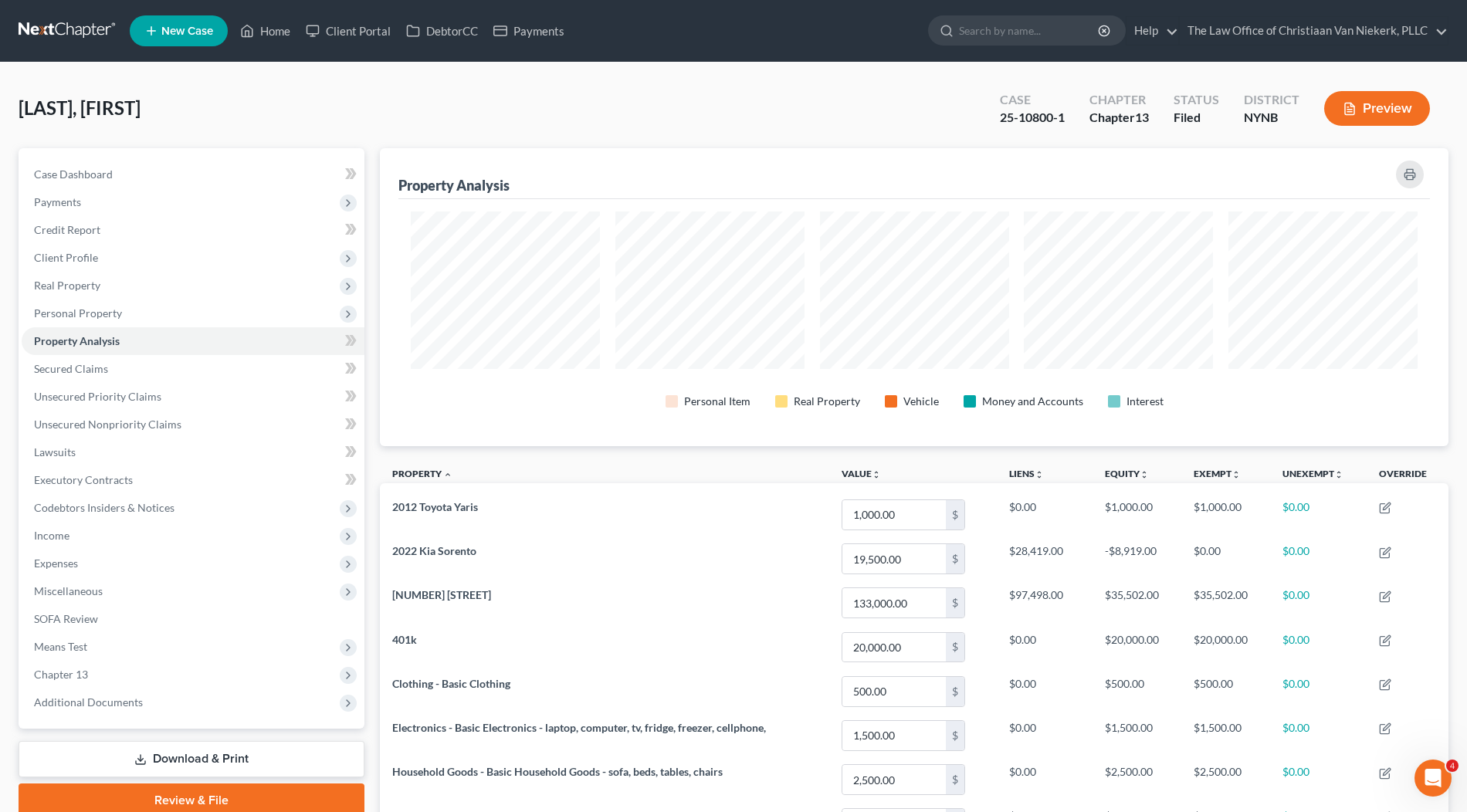scroll, scrollTop: 771565, scrollLeft: 771037, axis: both 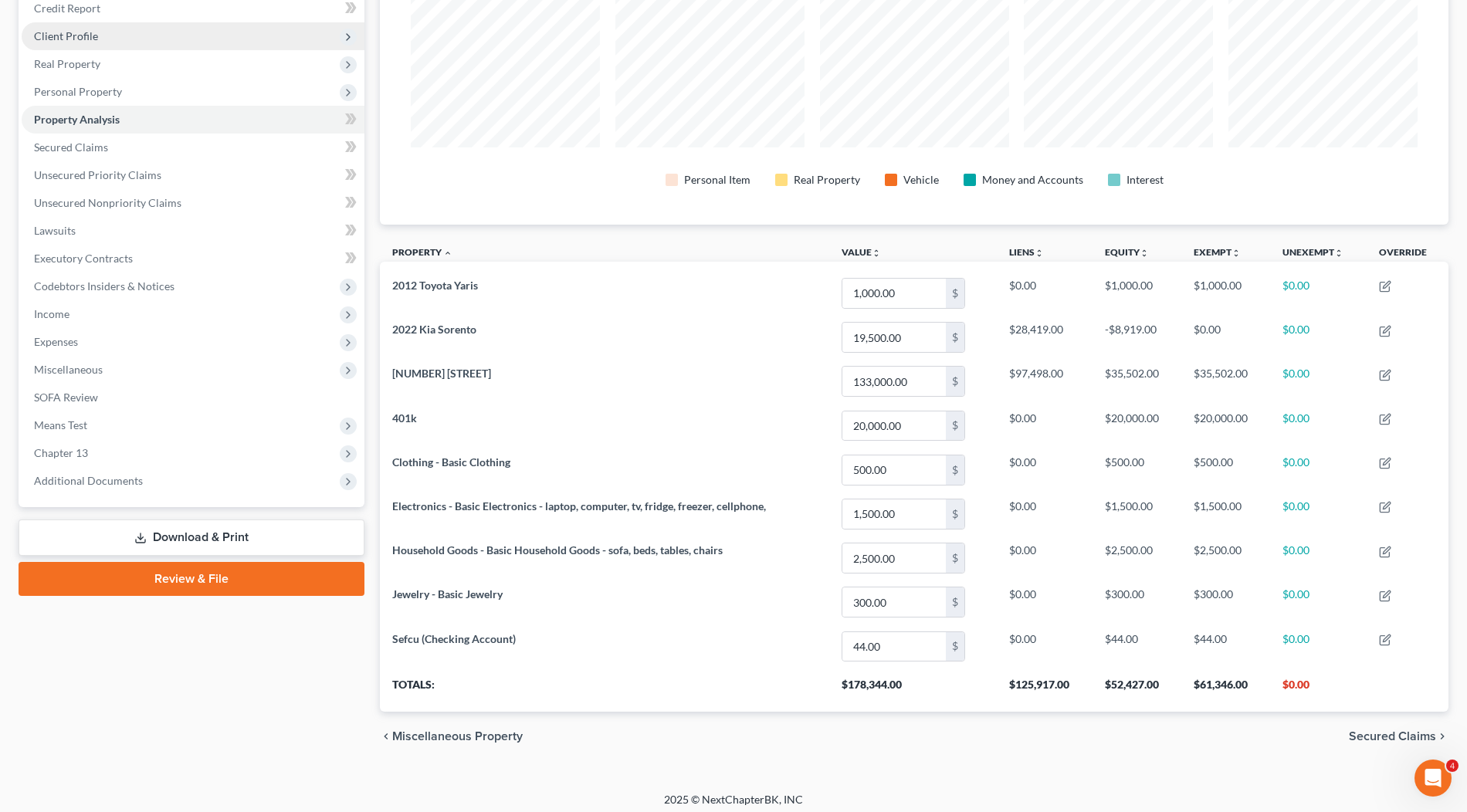 click on "Client Profile" at bounding box center [193, 36] 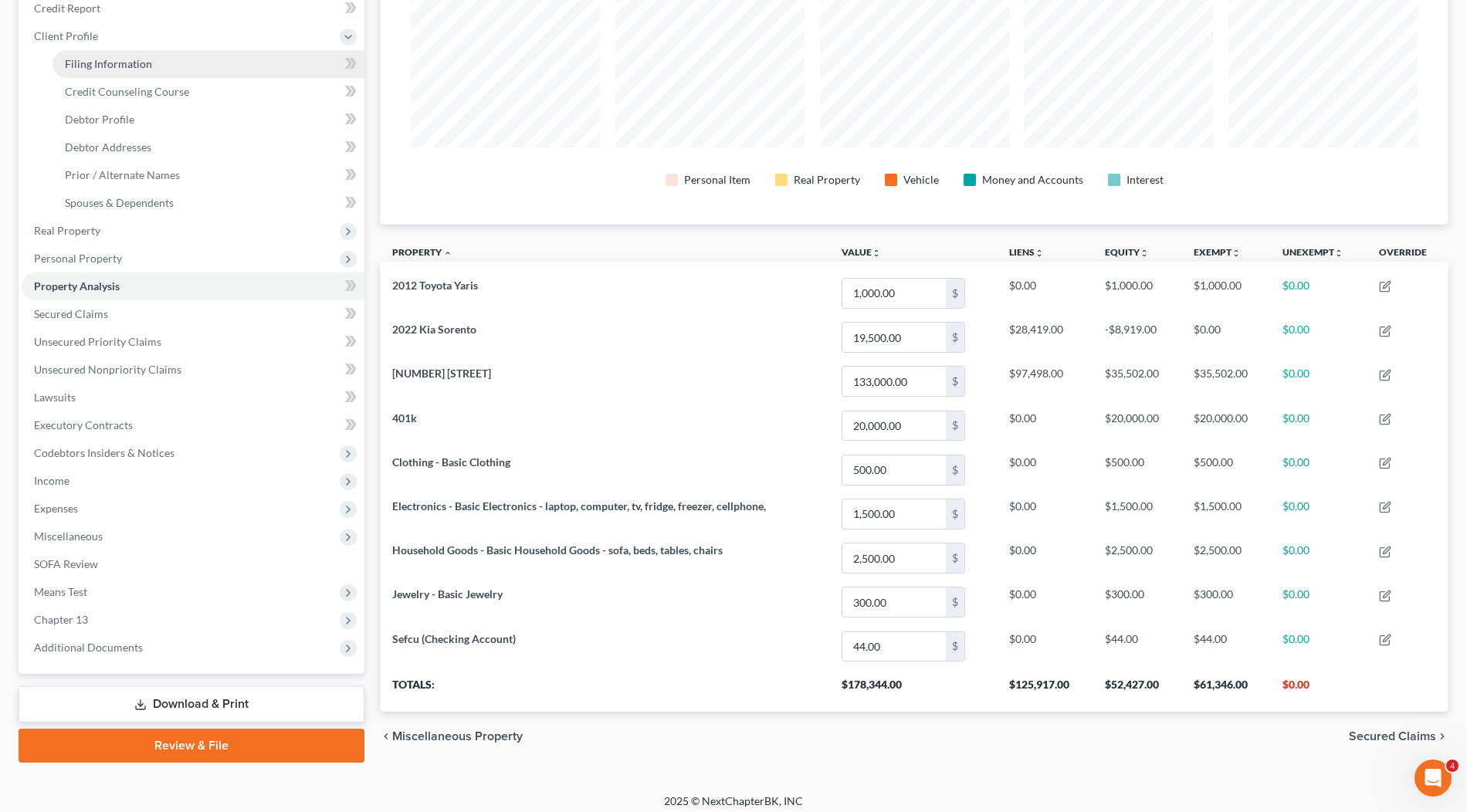 click on "Filing Information" at bounding box center (208, 64) 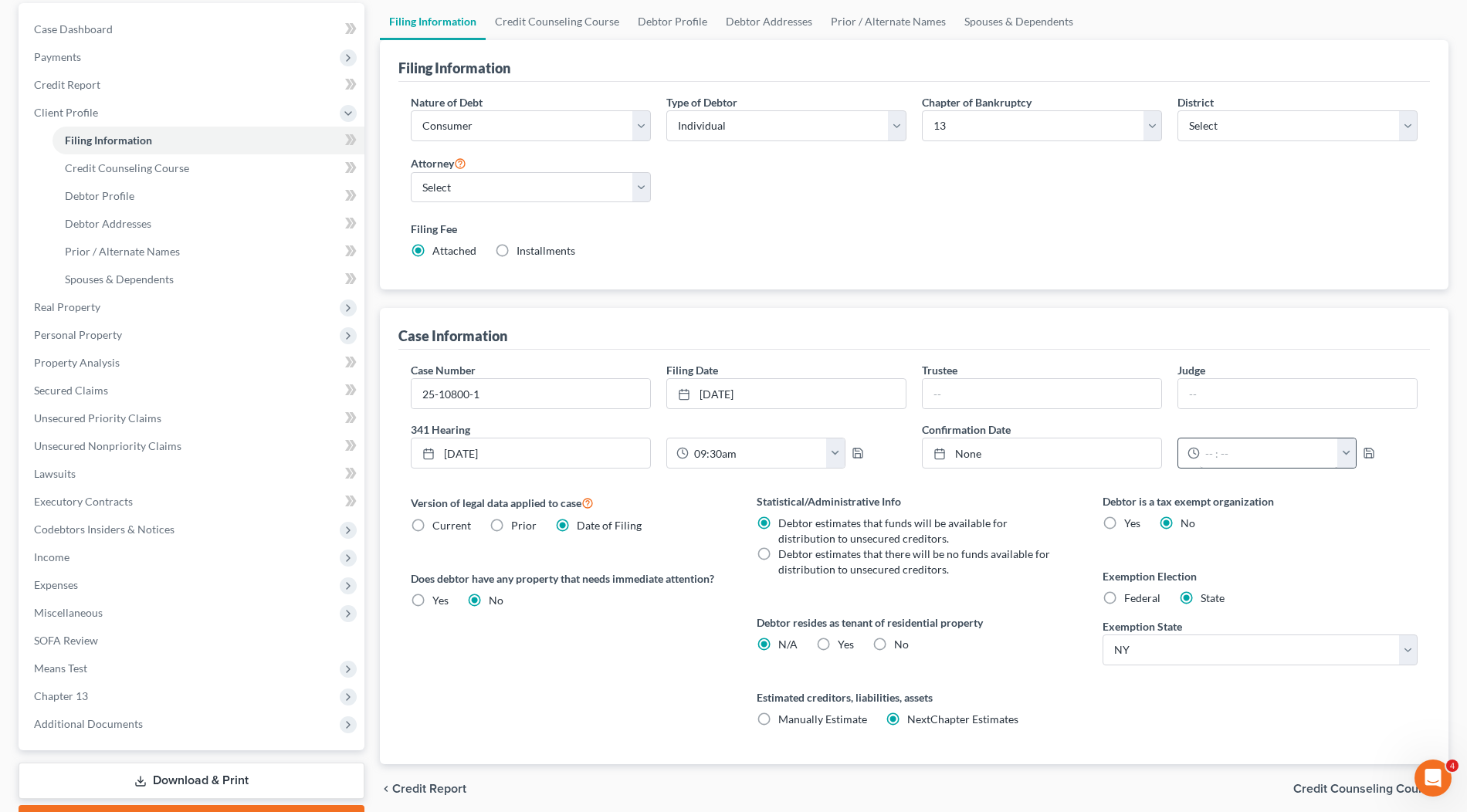 scroll, scrollTop: 228, scrollLeft: 0, axis: vertical 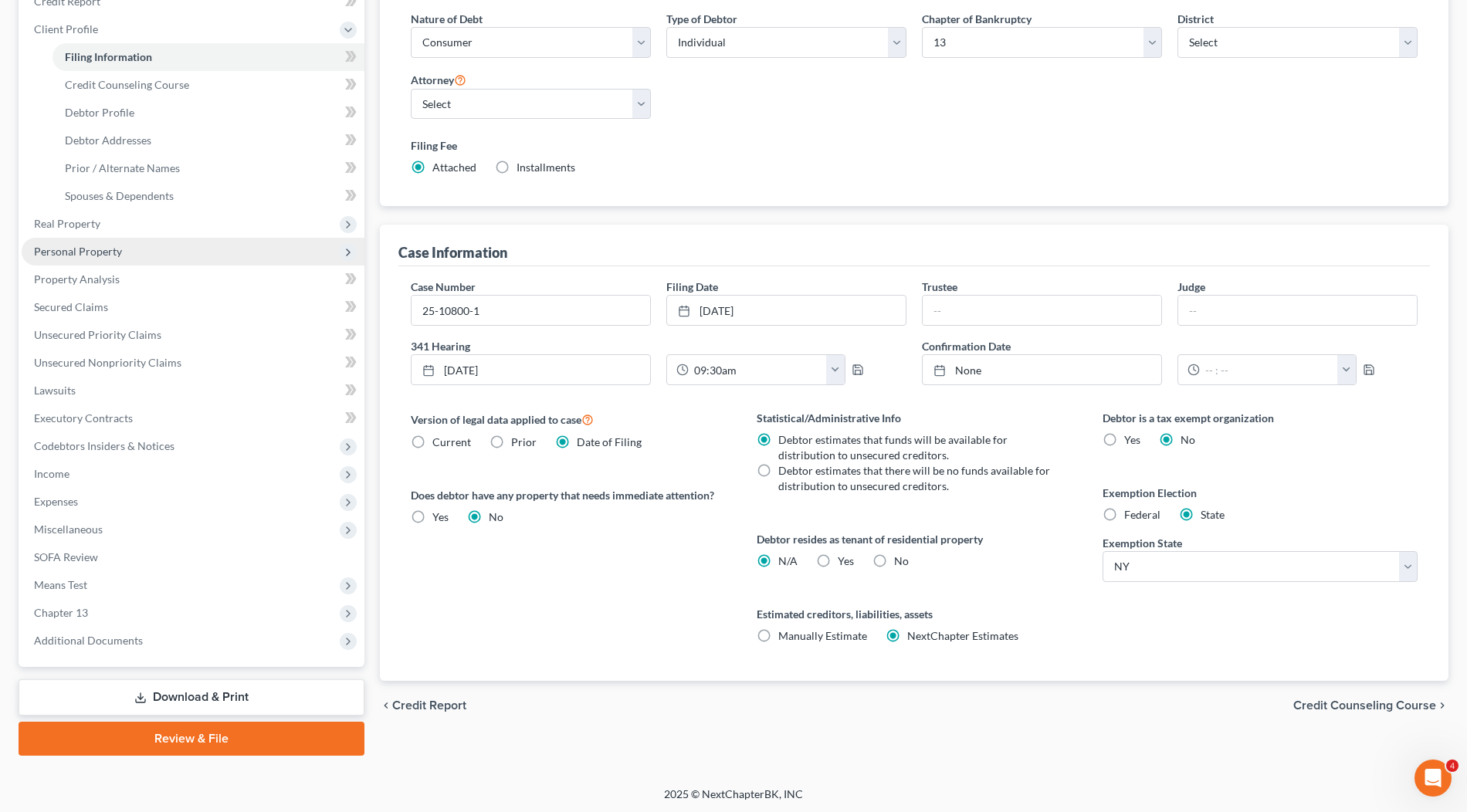 click on "Personal Property" at bounding box center (193, 252) 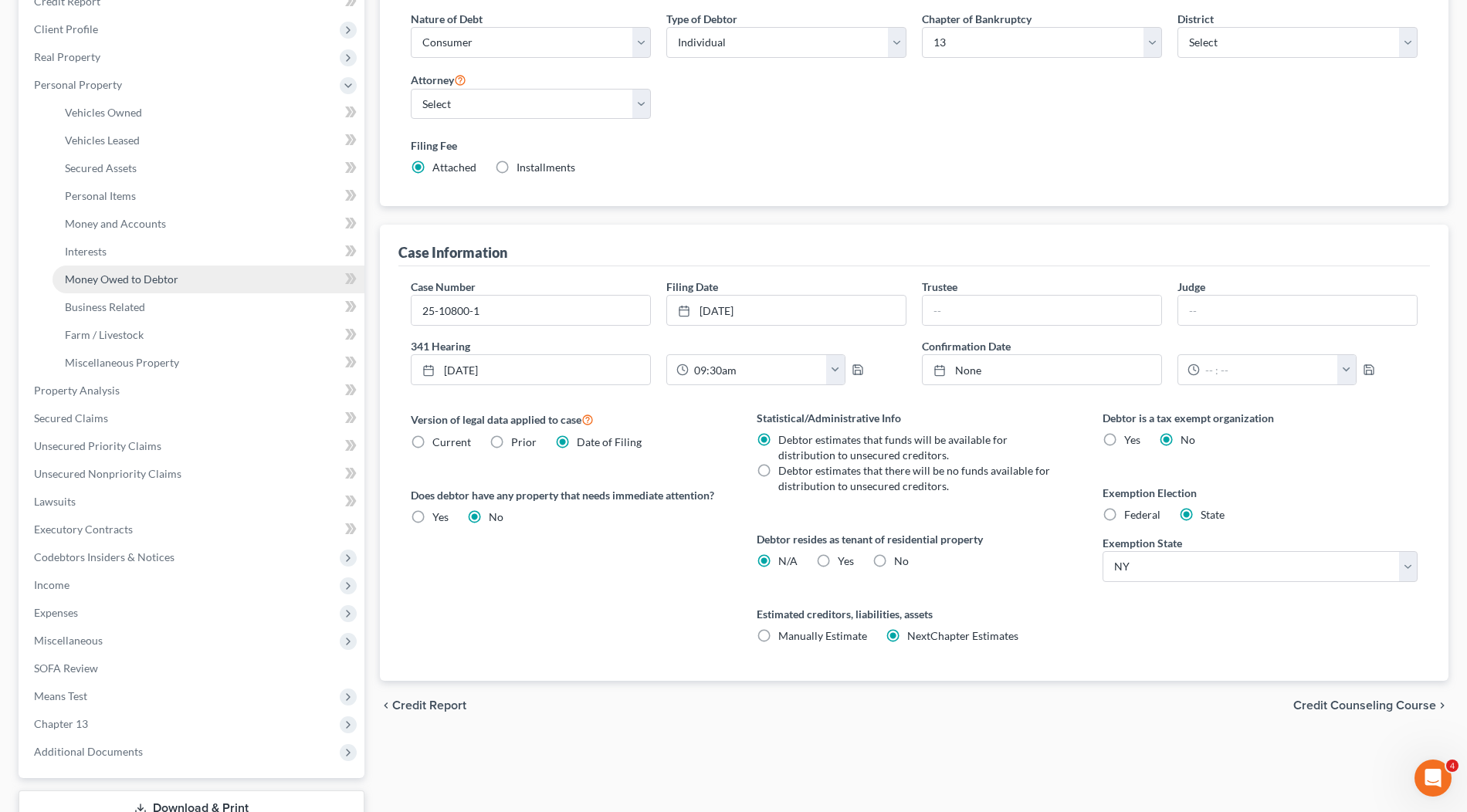 click on "Money Owed to Debtor" at bounding box center (121, 279) 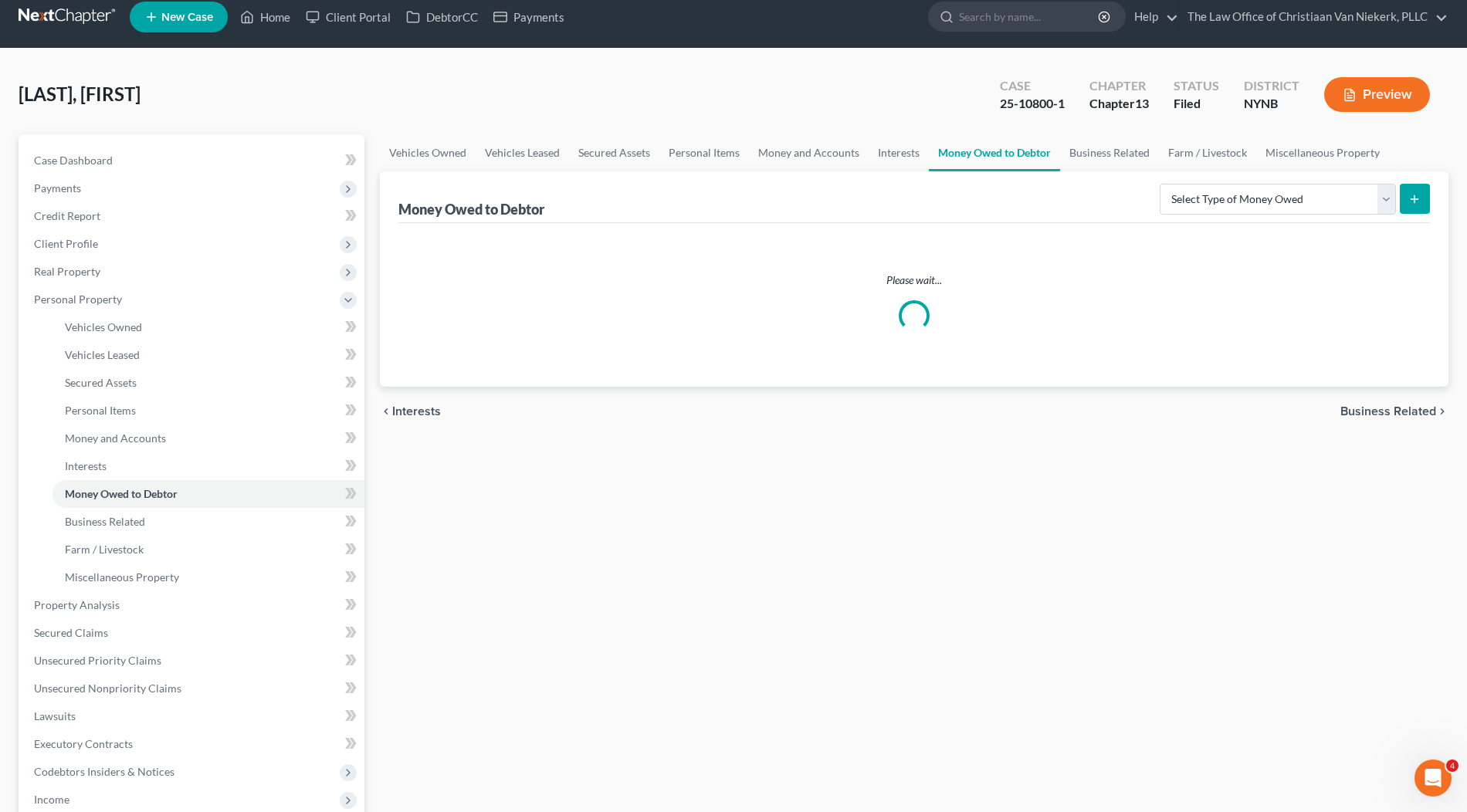 scroll, scrollTop: 0, scrollLeft: 0, axis: both 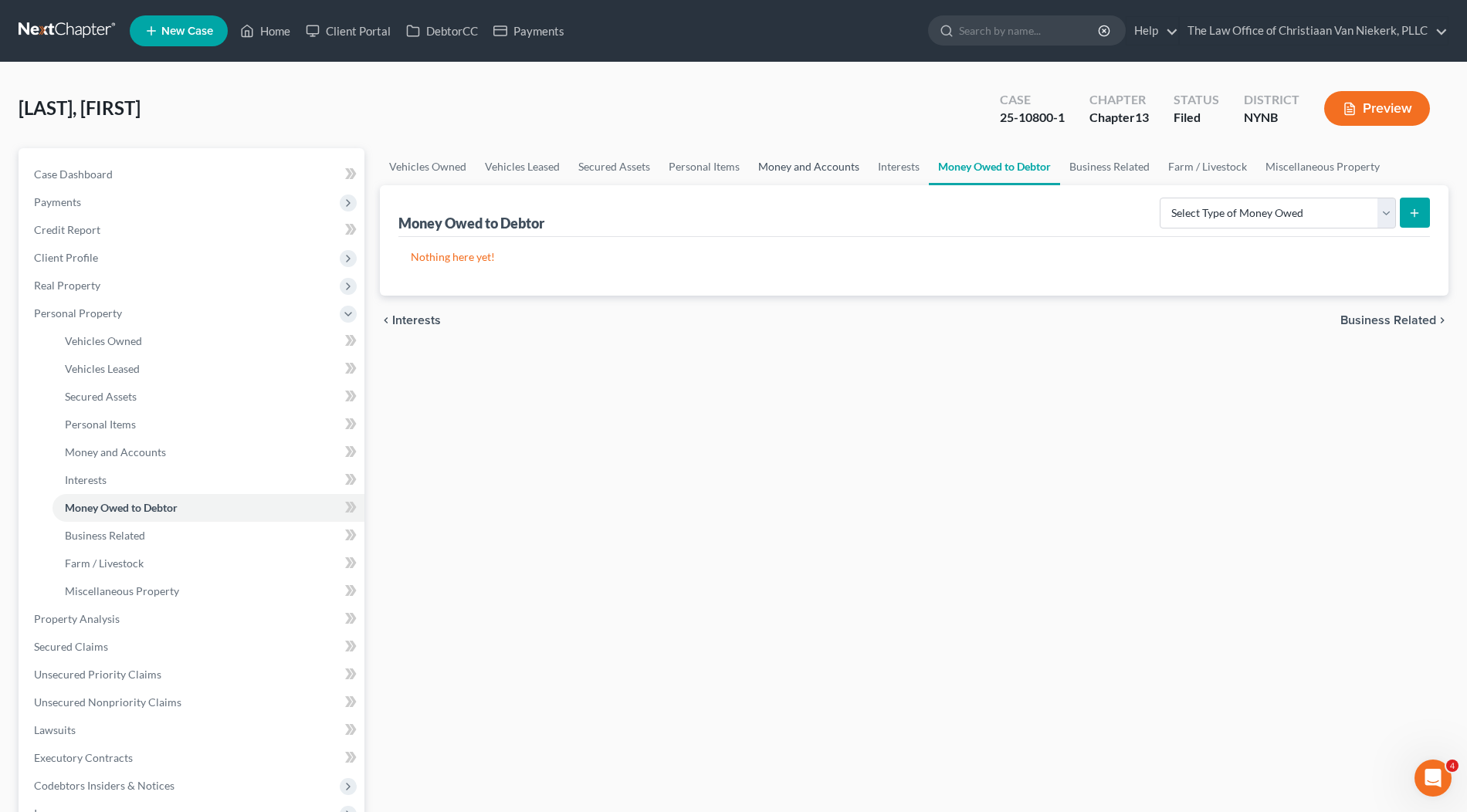 click on "Money and Accounts" at bounding box center (808, 167) 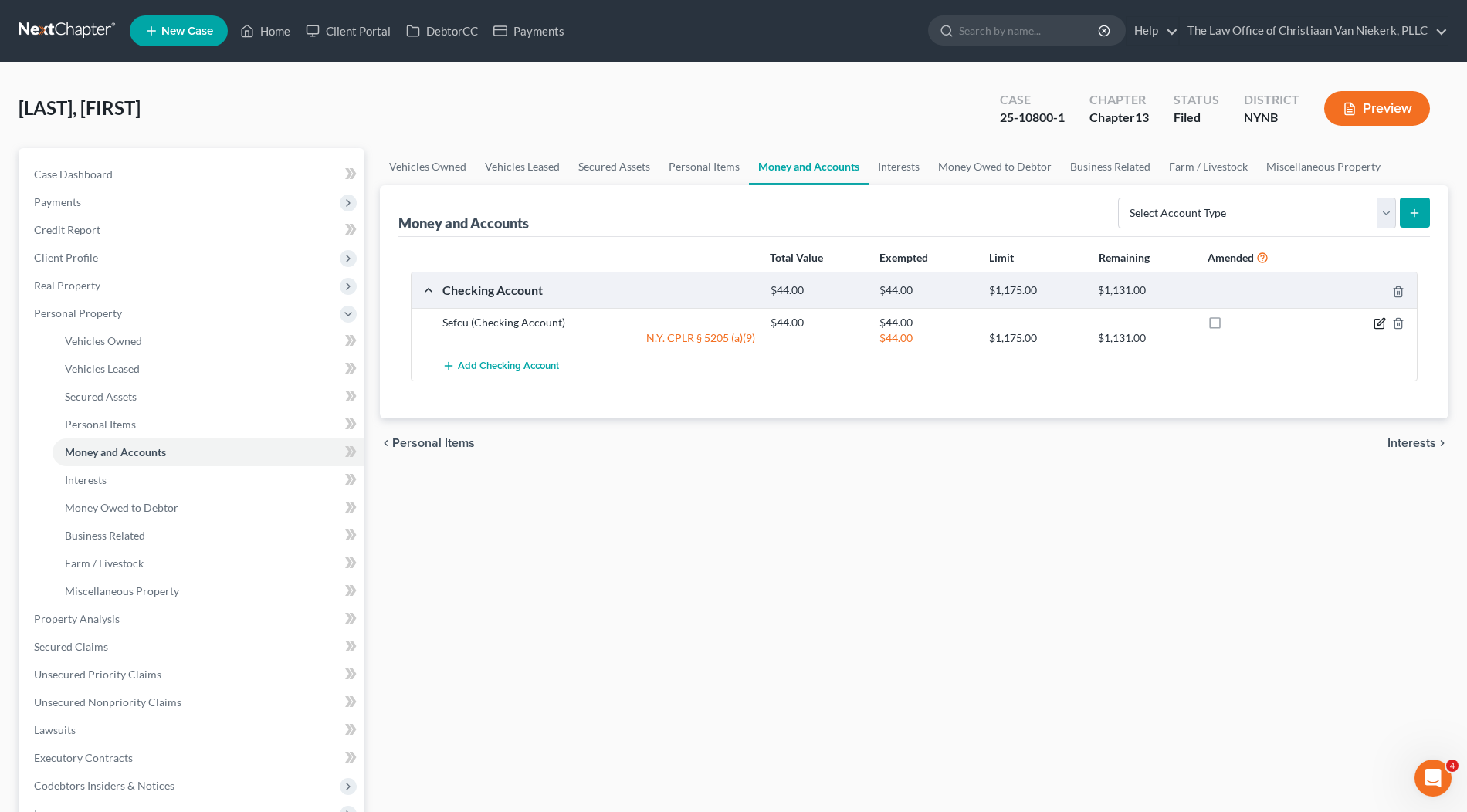 click 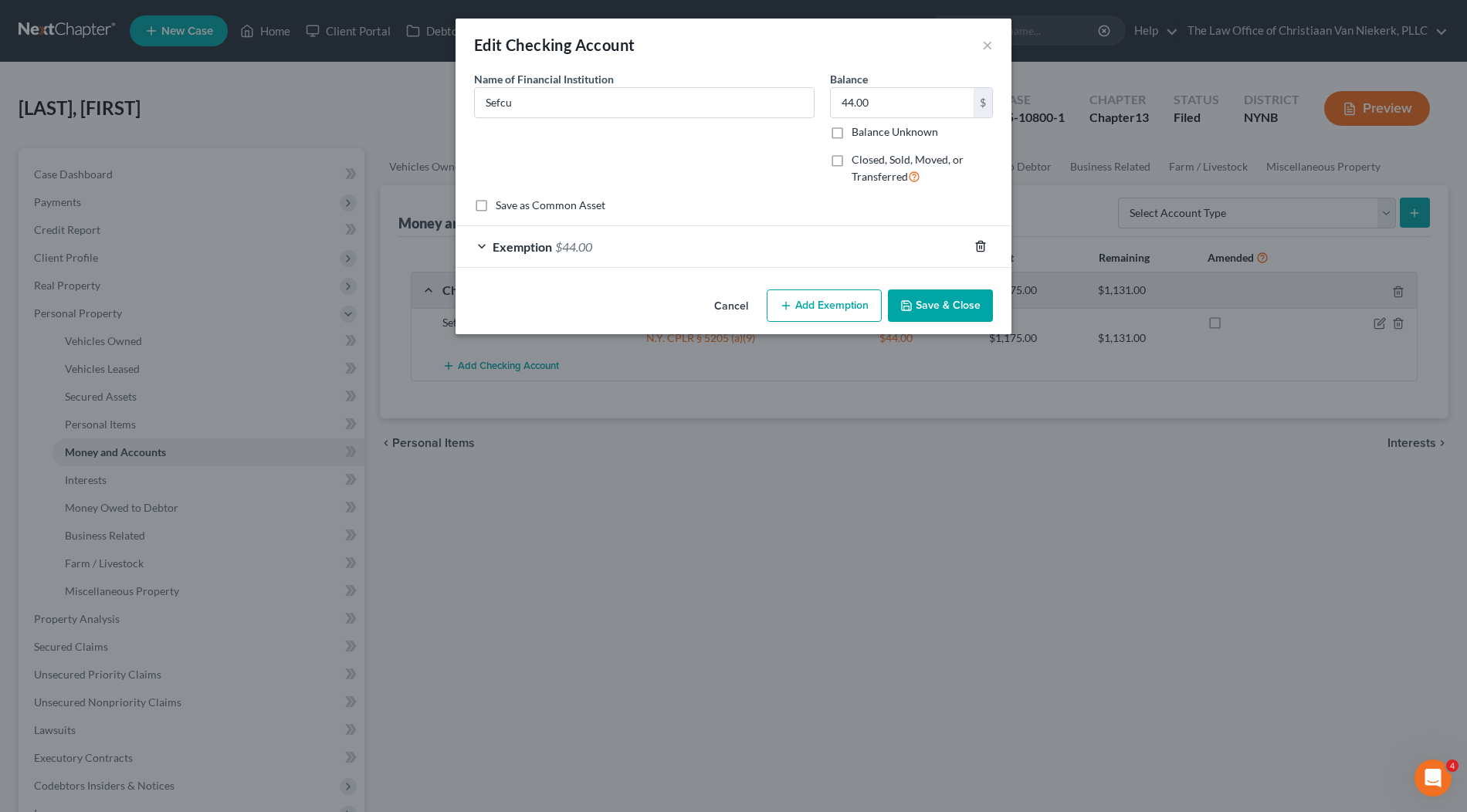 click 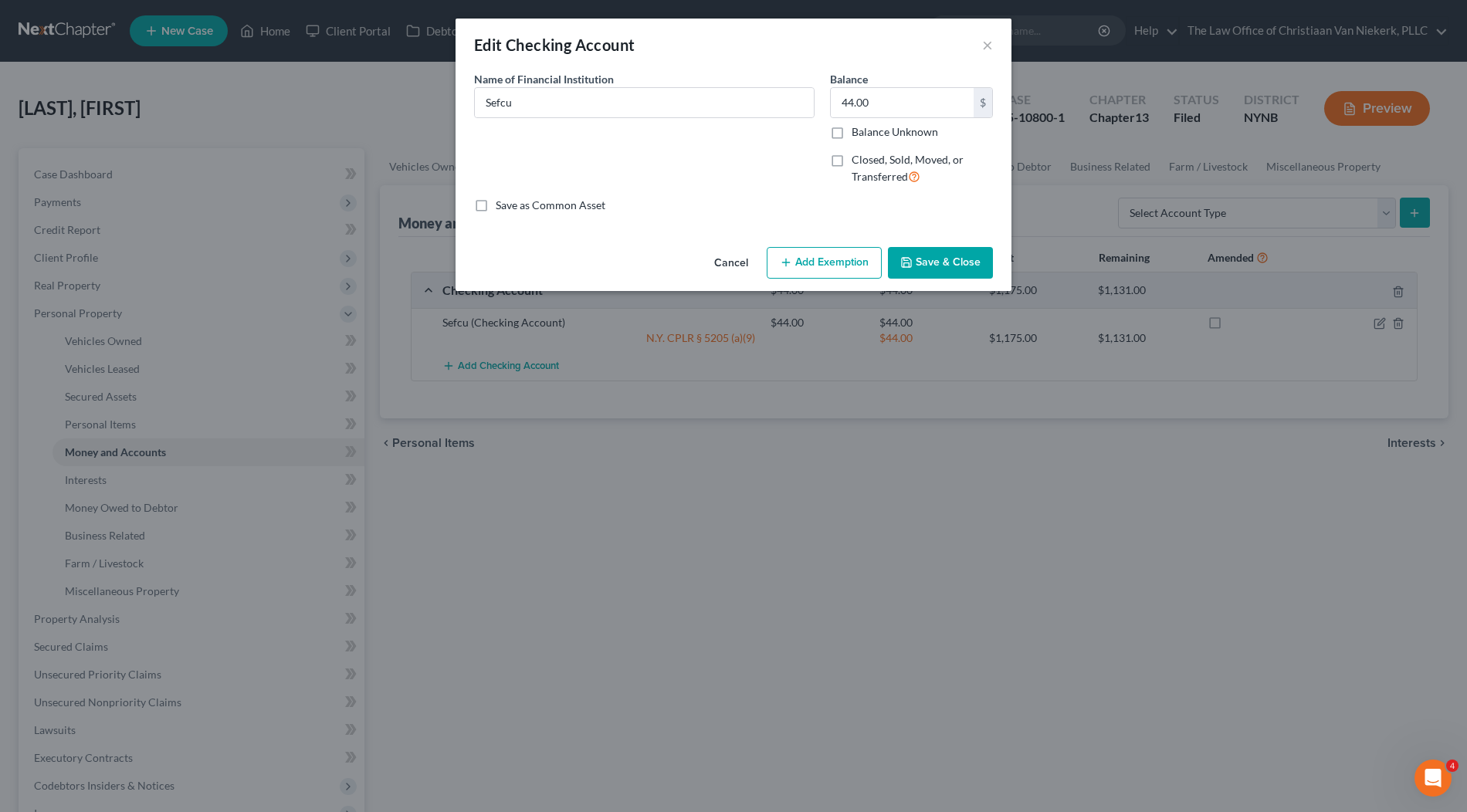 click on "Save & Close" at bounding box center (940, 263) 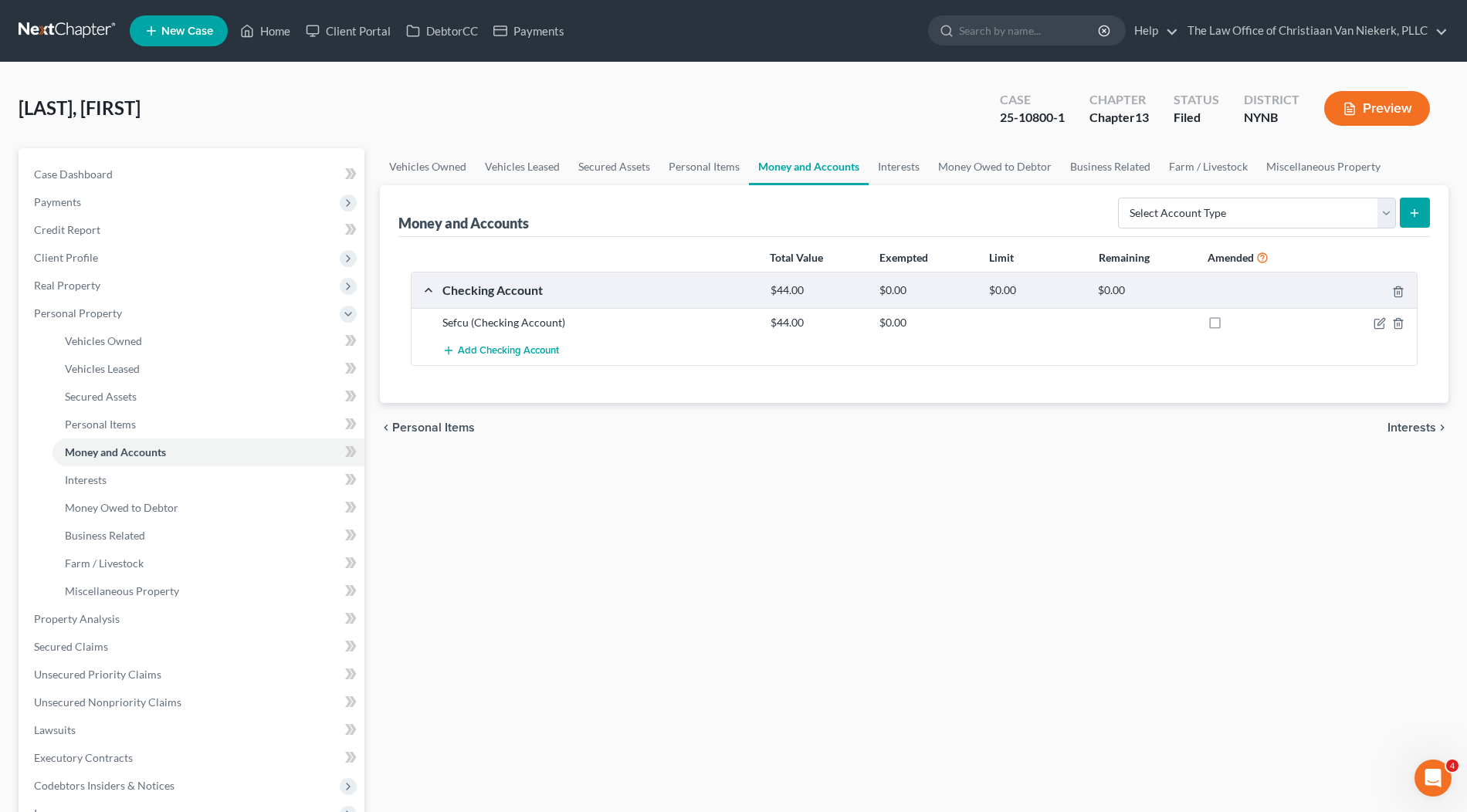 click at bounding box center (1229, 326) 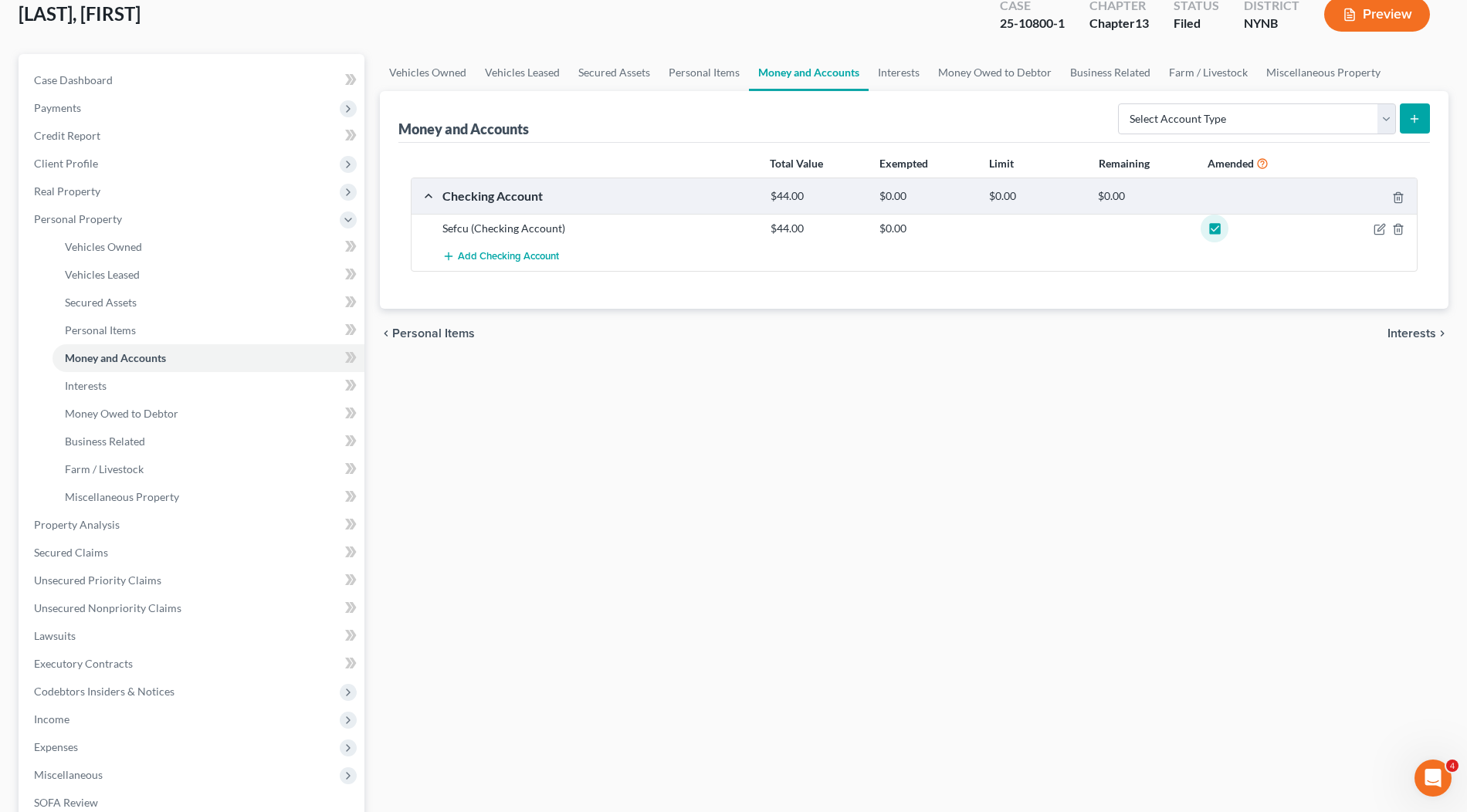 scroll, scrollTop: 0, scrollLeft: 0, axis: both 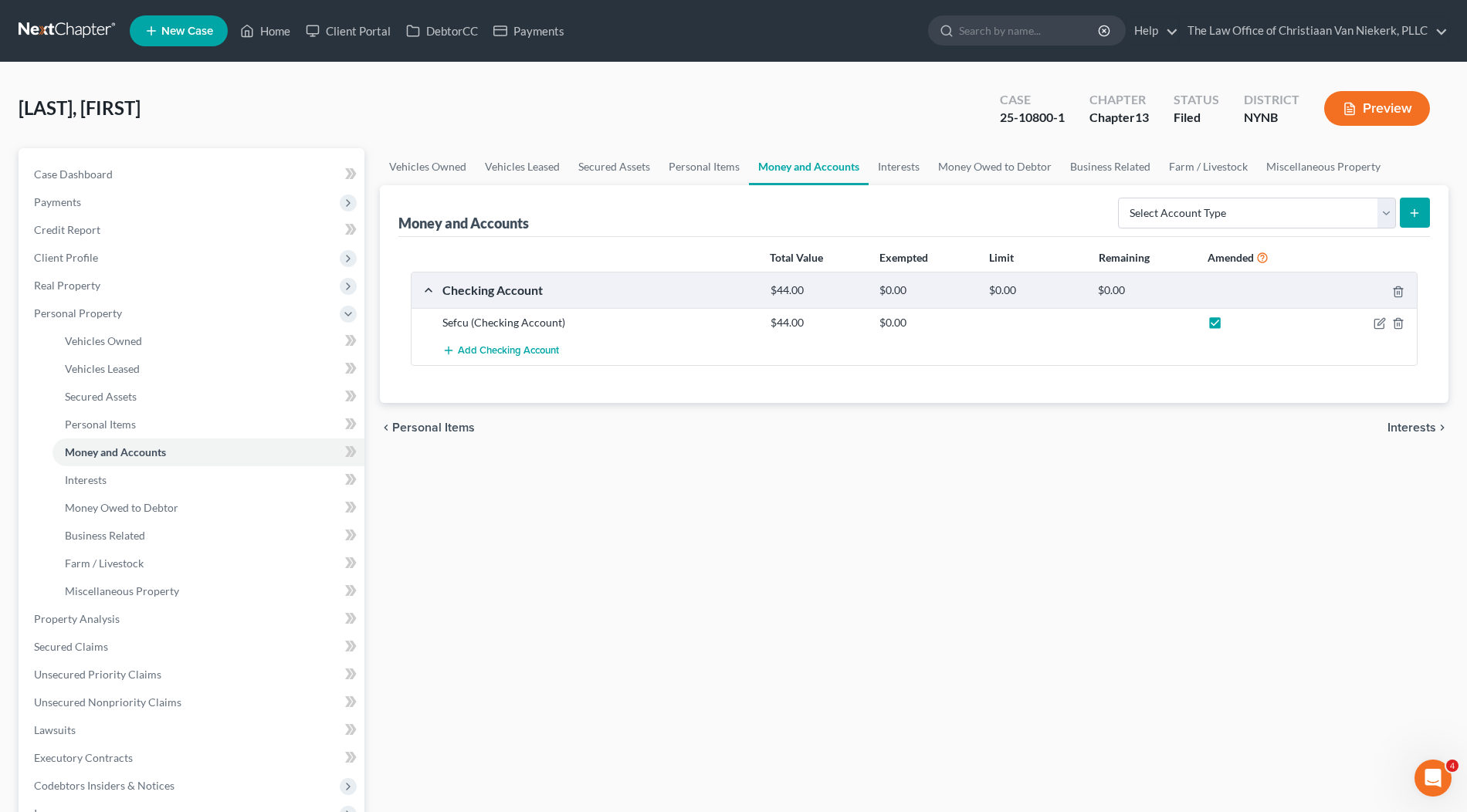 click on "Preview" at bounding box center [1377, 108] 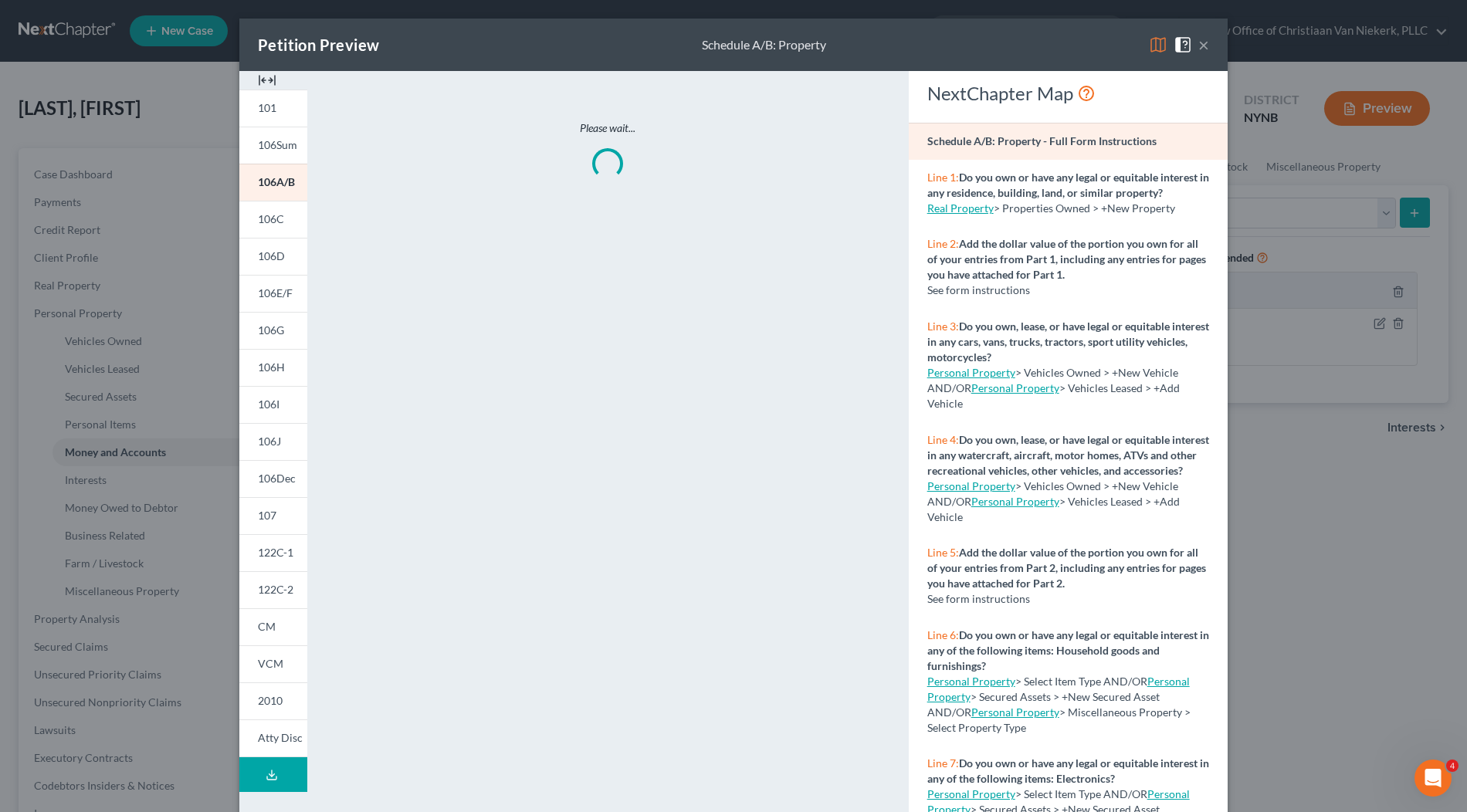 click at bounding box center [267, 80] 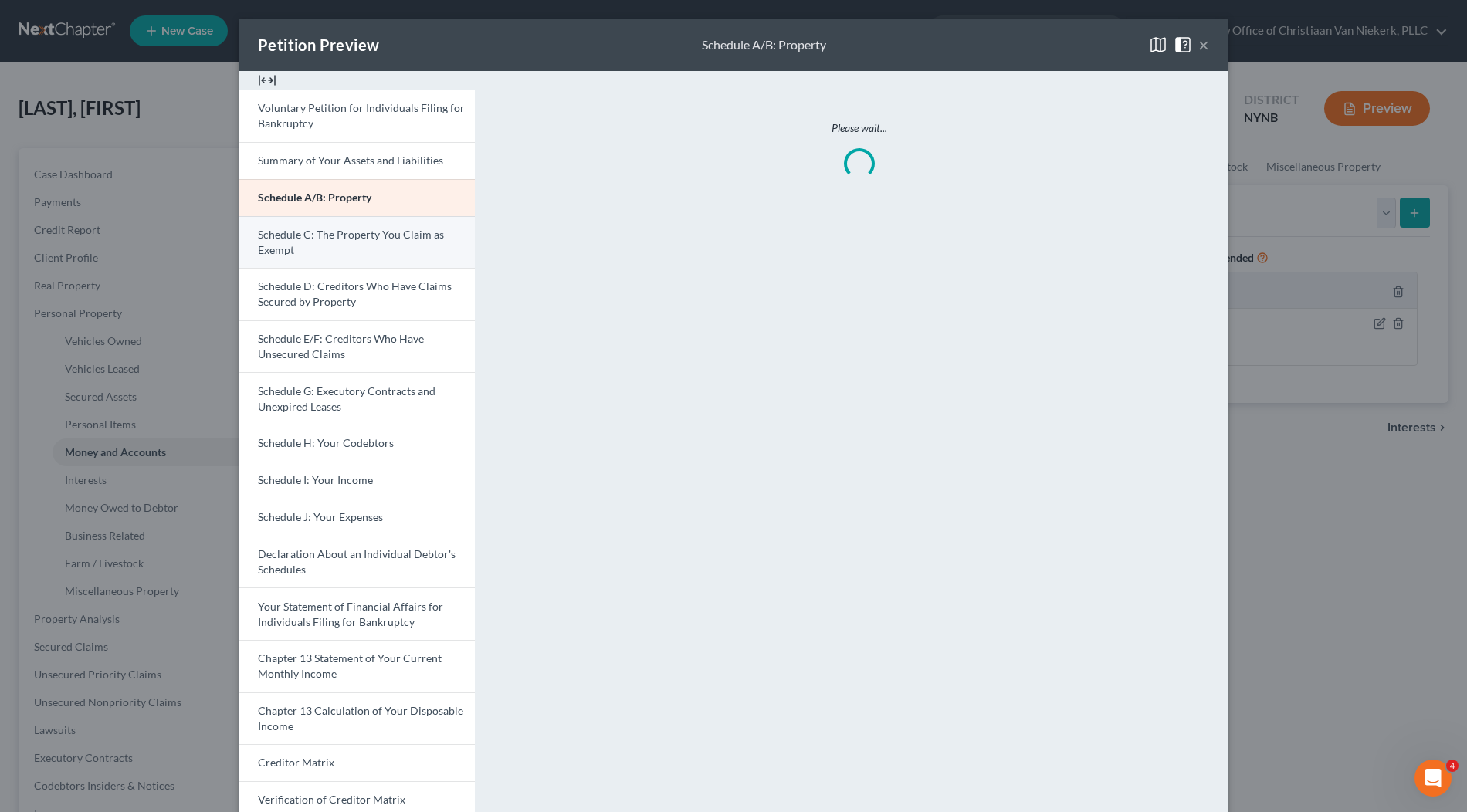 click on "Schedule C: The Property You Claim as Exempt" at bounding box center [357, 242] 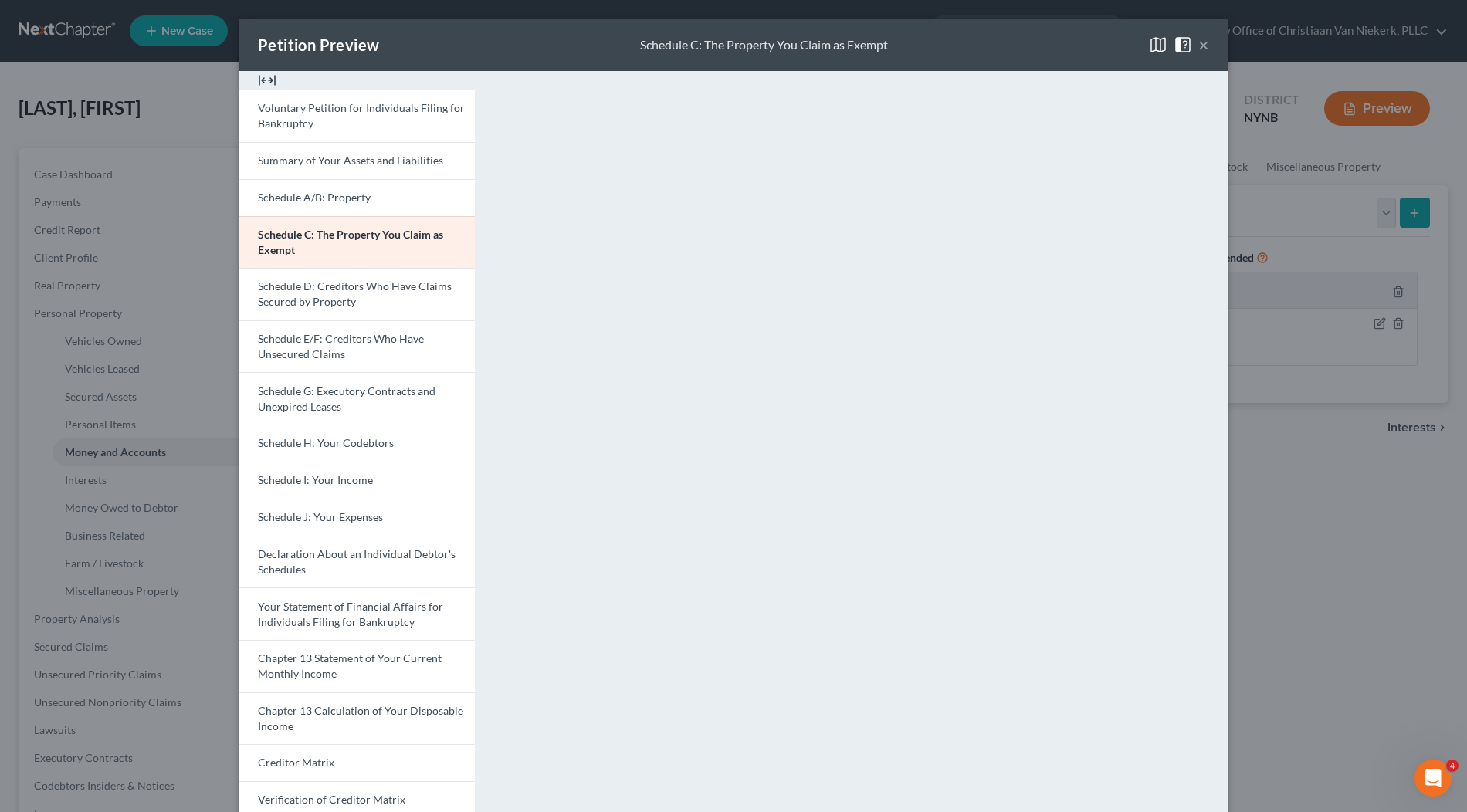 click on "Petition Preview Schedule C: The Property You Claim as Exempt × Voluntary Petition for Individuals Filing for Bankruptcy Summary of Your Assets and Liabilities Schedule A/B: Property Schedule C: The Property You Claim as Exempt Schedule D: Creditors Who Have Claims Secured by Property Schedule E/F: Creditors Who Have Unsecured Claims Schedule G: Executory Contracts and Unexpired Leases Schedule H: Your Codebtors Schedule I: Your Income Schedule J: Your Expenses Declaration About an Individual Debtor's Schedules Your Statement of Financial Affairs for Individuals Filing for Bankruptcy Chapter 13 Statement of Your Current Monthly Income Chapter 13 Calculation of Your Disposable Income Creditor Matrix Verification of Creditor Matrix Notice Required by 11 U.S.C. § 342(b) for Individuals Filing for Bankruptcy Attorney's Disclosure of Compensation Download Draft
NextChapter Map   Schedule C: The Property You Claim as Exempt - Full Form Instructions  Line 1:
Client Profile
Line 2:" at bounding box center (734, 406) 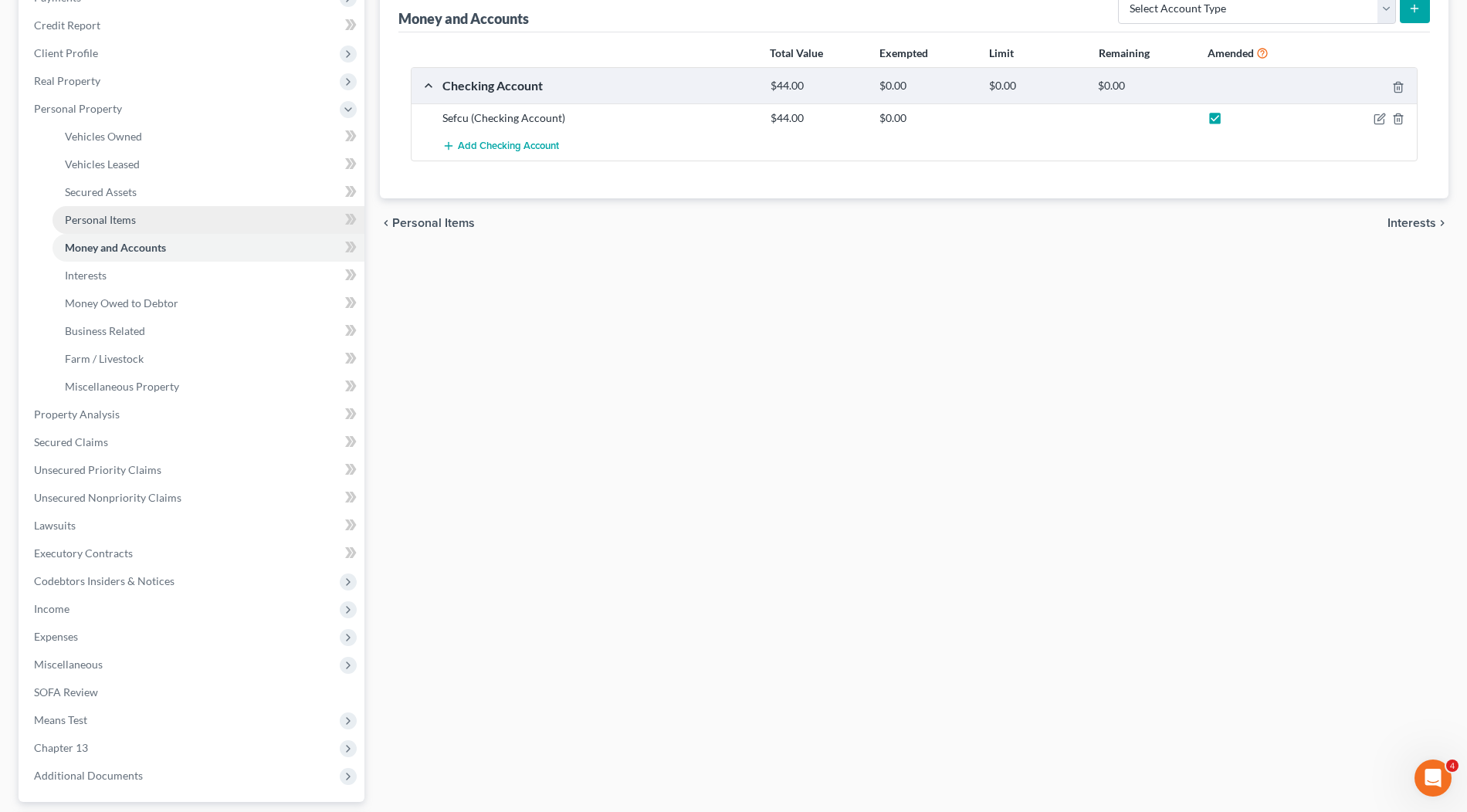 scroll, scrollTop: 340, scrollLeft: 0, axis: vertical 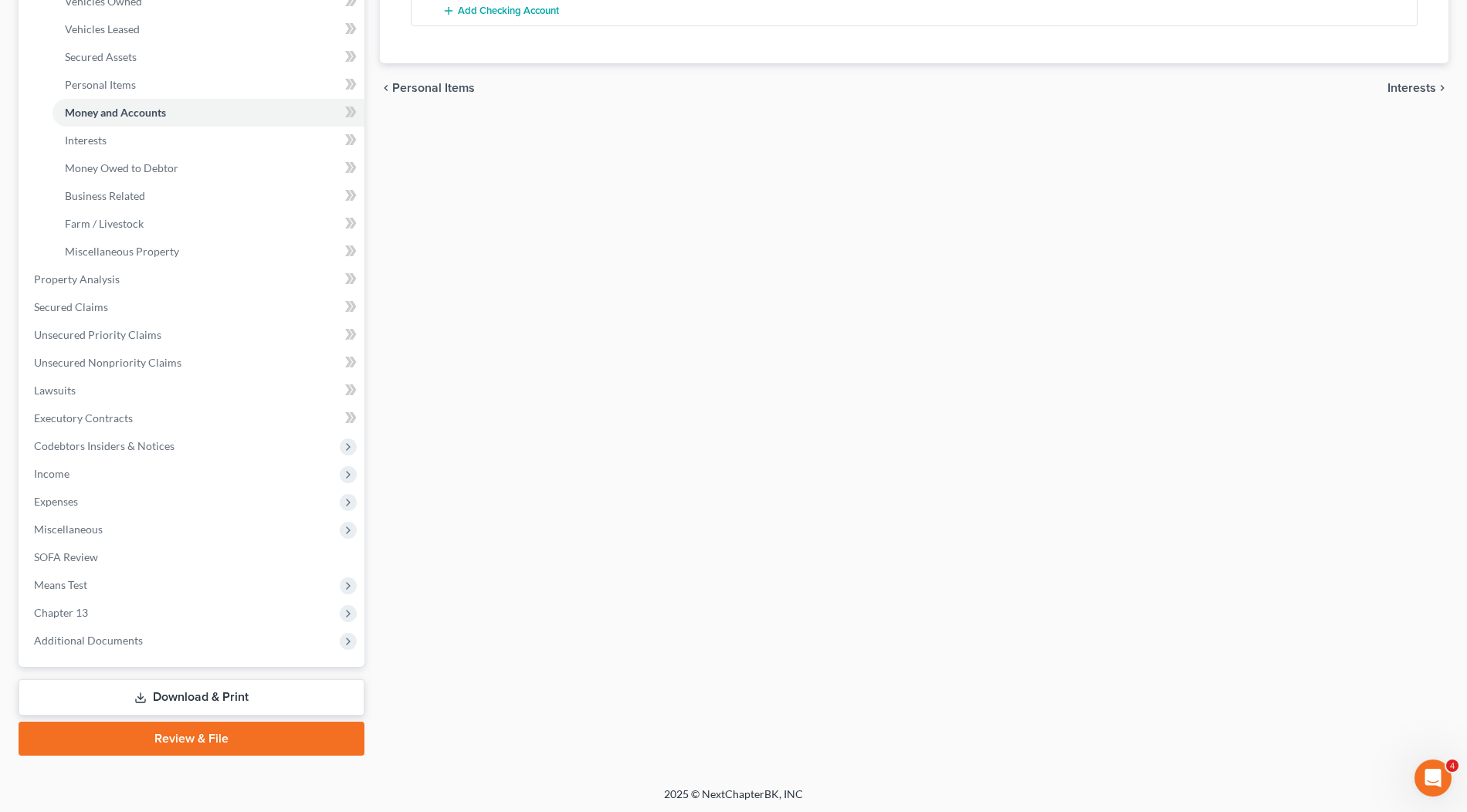 click on "Download & Print" at bounding box center (191, 697) 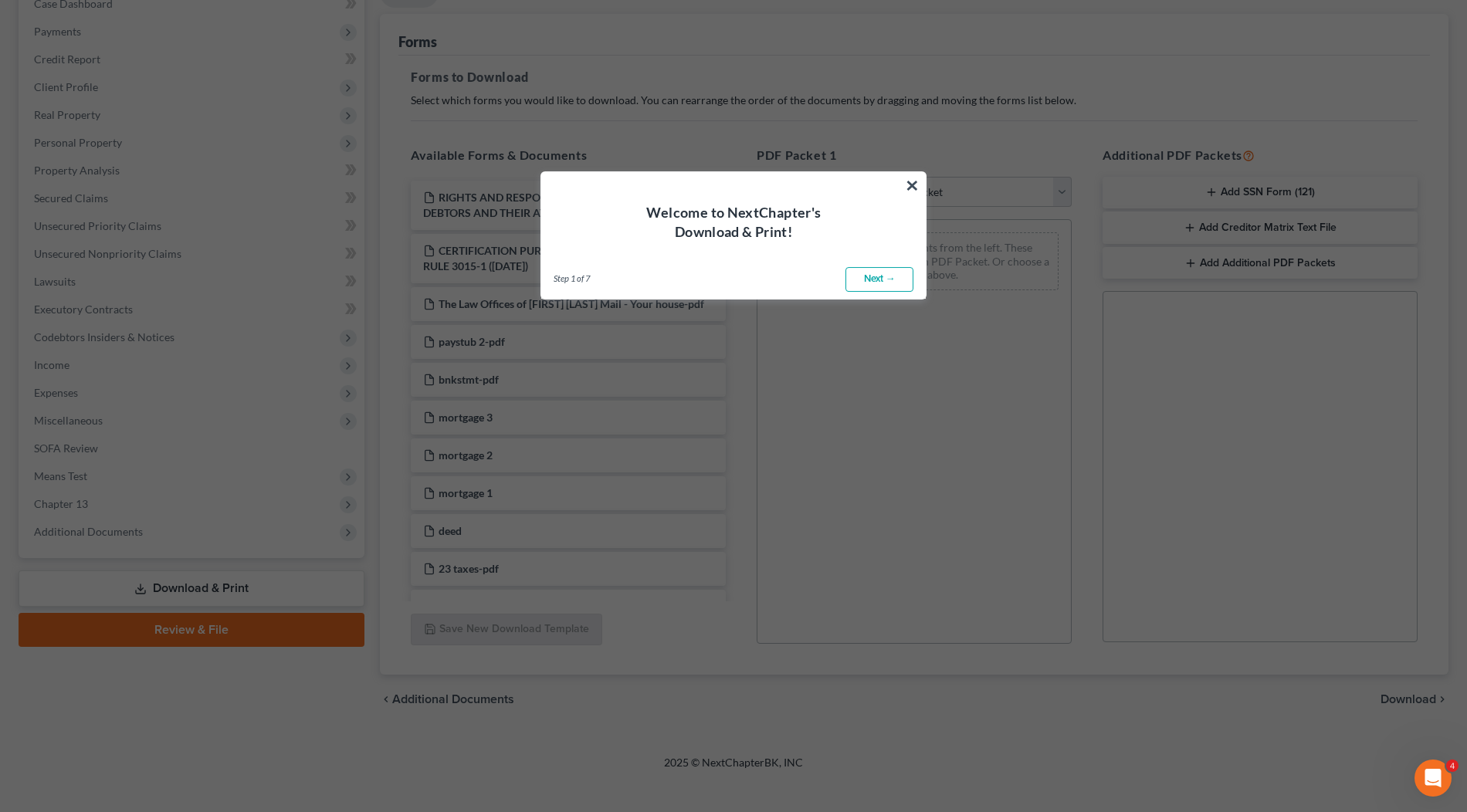 scroll, scrollTop: 0, scrollLeft: 0, axis: both 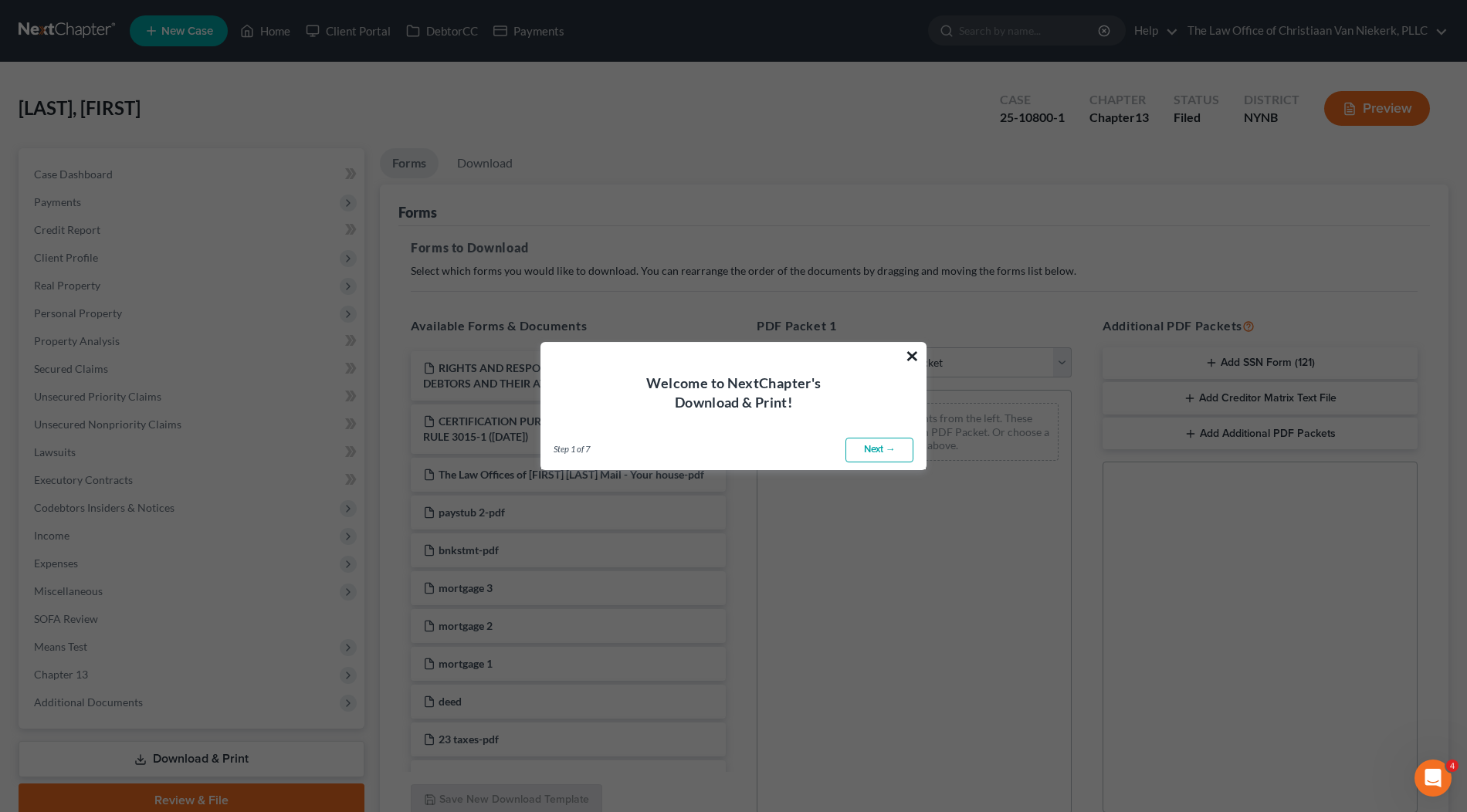 click on "×" at bounding box center [912, 356] 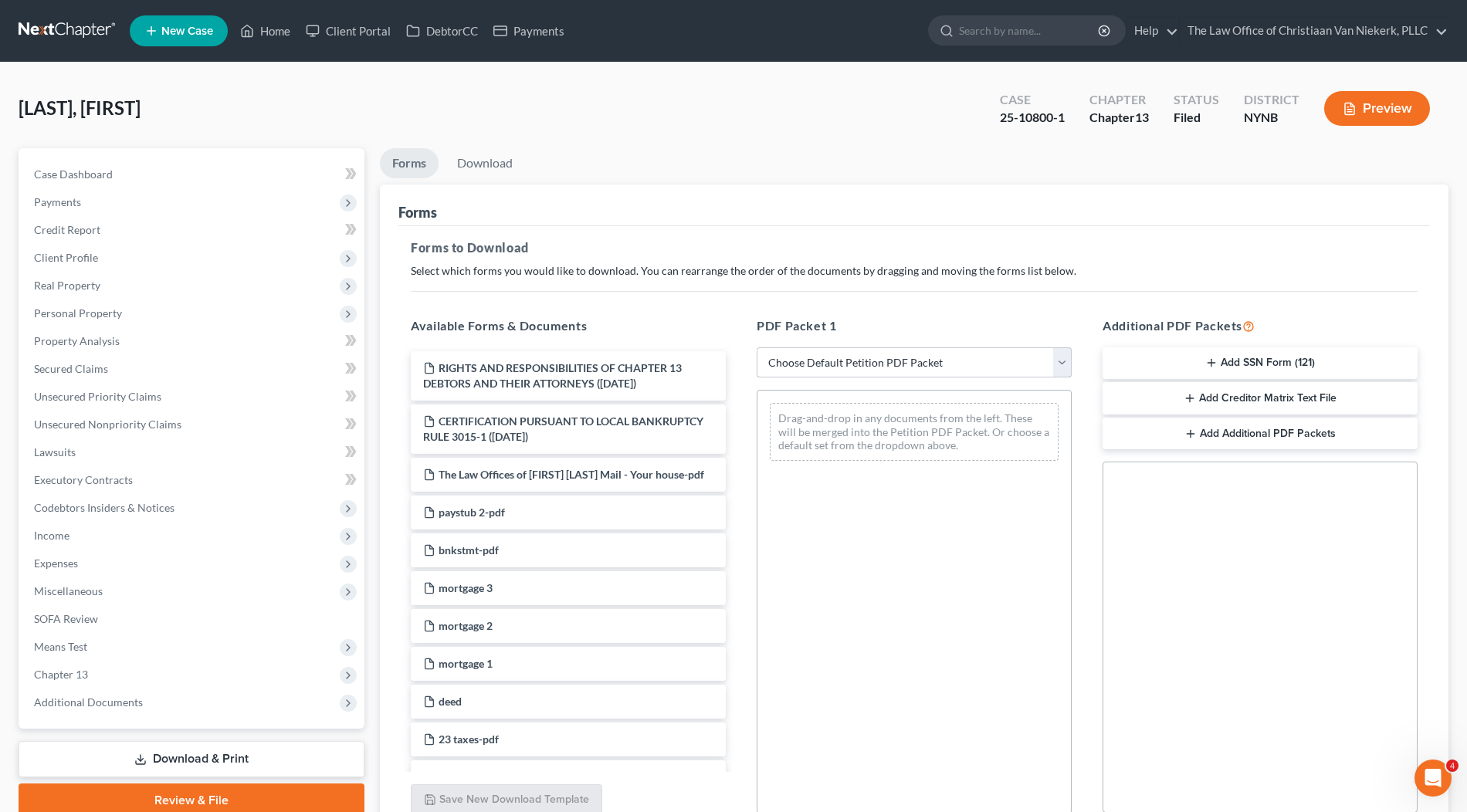 click on "Choose Default Petition PDF Packet Complete Bankruptcy Petition (all forms and schedules) Emergency Filing Forms (Petition and Creditor List Only) Amended Forms Signature Pages Only Supplemental Post Petition (Sch. I & J) Supplemental Post Petition (Sch. I) Supplemental Post Petition (Sch. J) docusign" at bounding box center (914, 363) 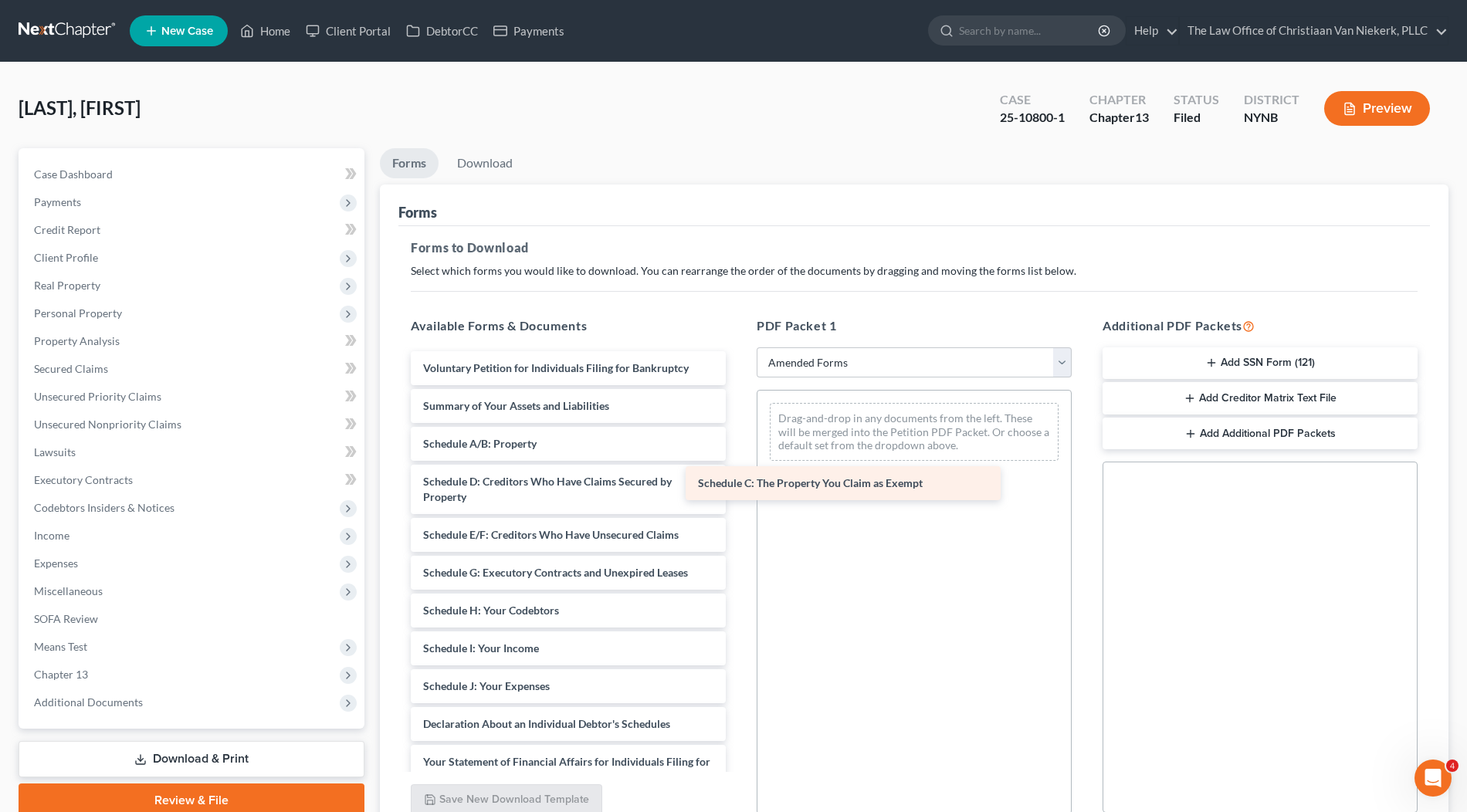 drag, startPoint x: 627, startPoint y: 491, endPoint x: 903, endPoint y: 492, distance: 276.0018 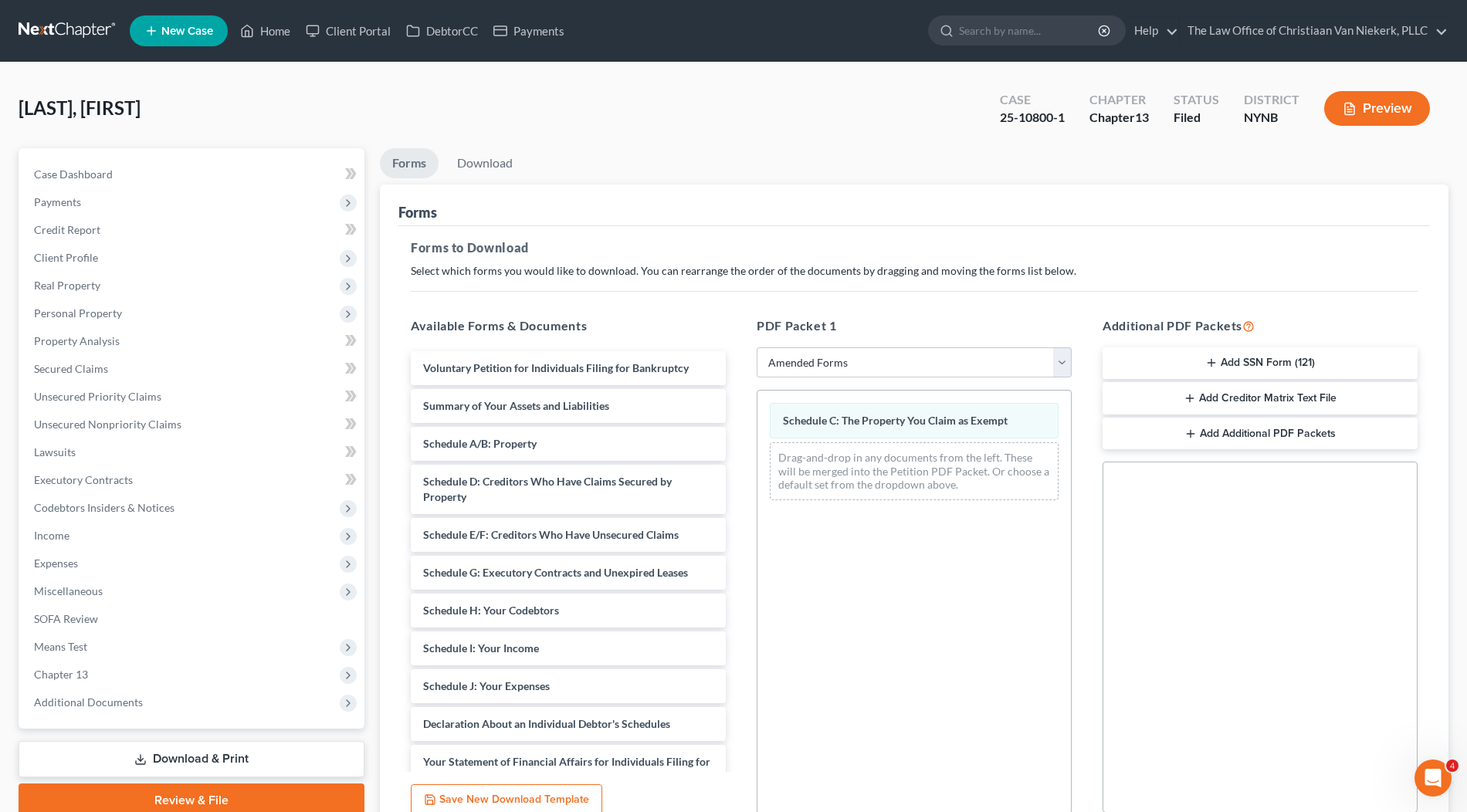 scroll, scrollTop: 139, scrollLeft: 0, axis: vertical 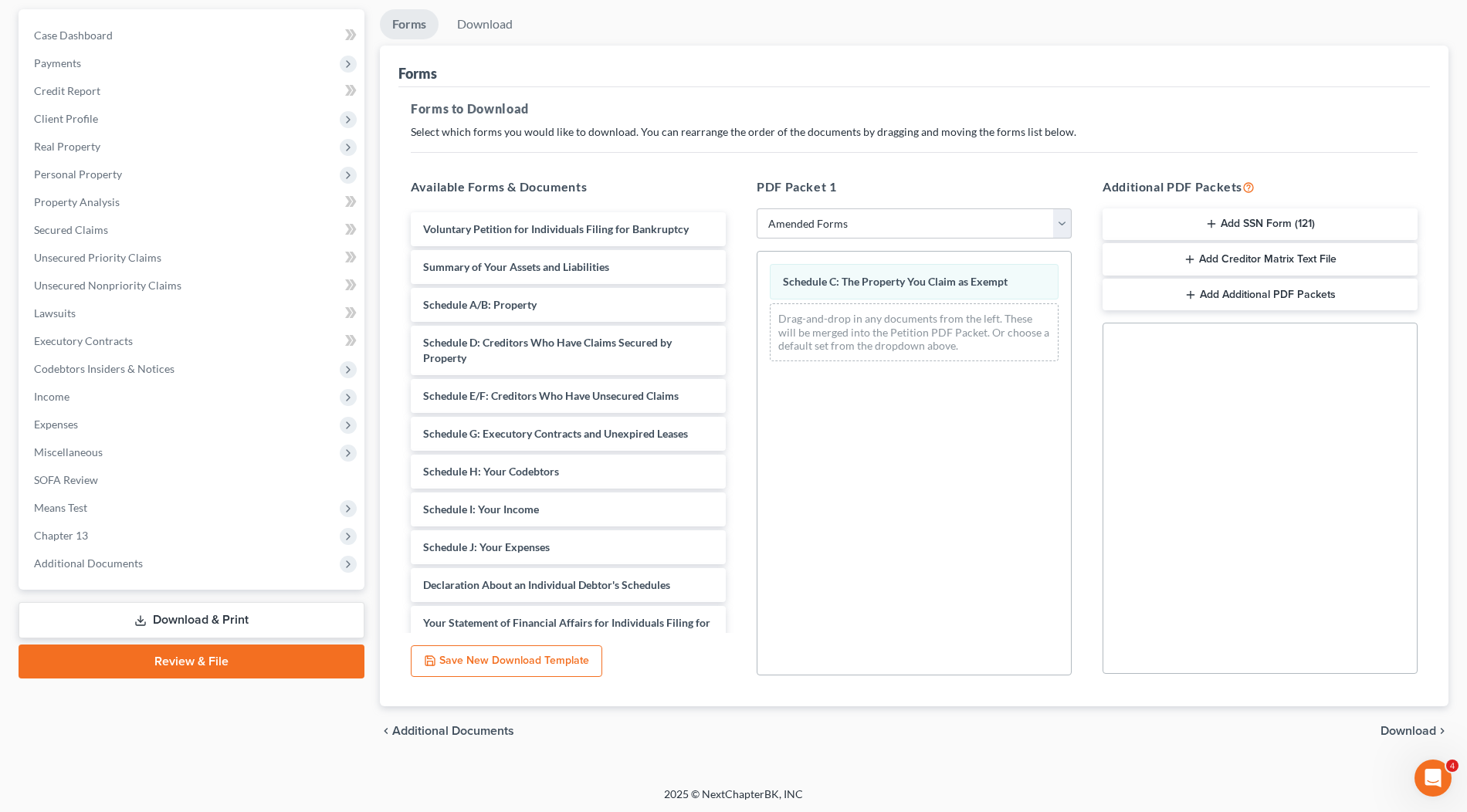 click on "chevron_left   Additional Documents Download   chevron_right" at bounding box center [914, 731] 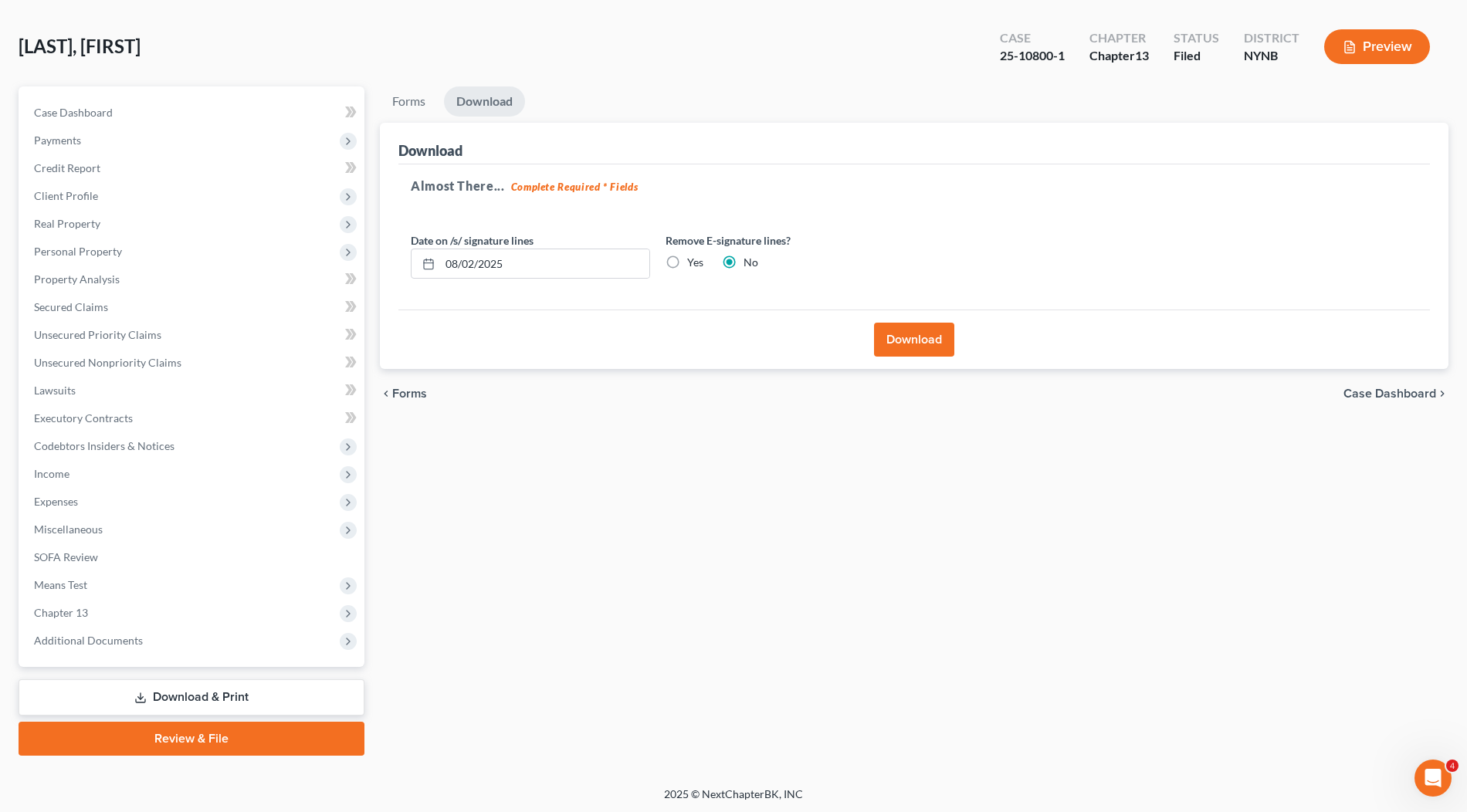 click on "Download" at bounding box center [914, 339] 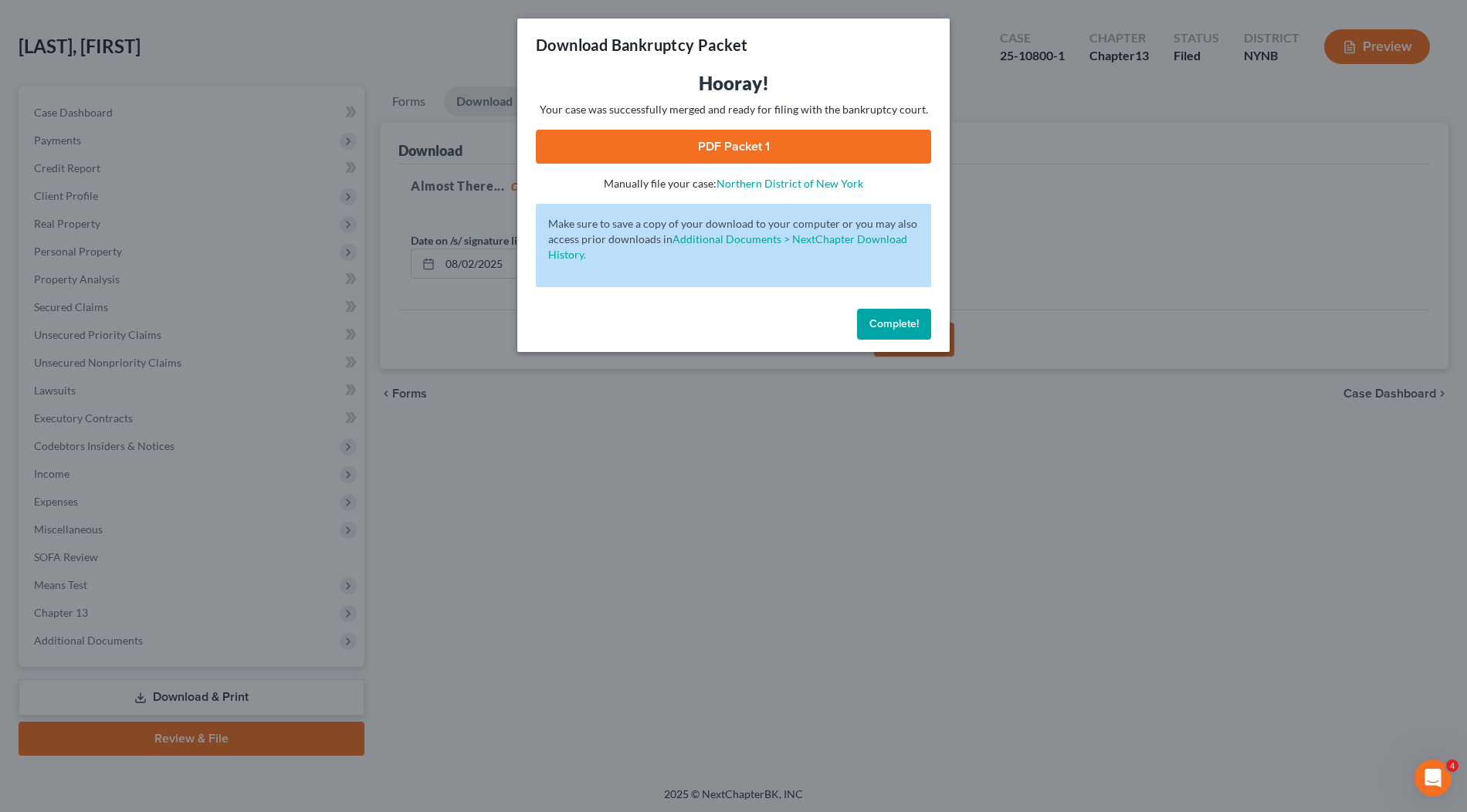 click on "PDF Packet 1" at bounding box center [734, 147] 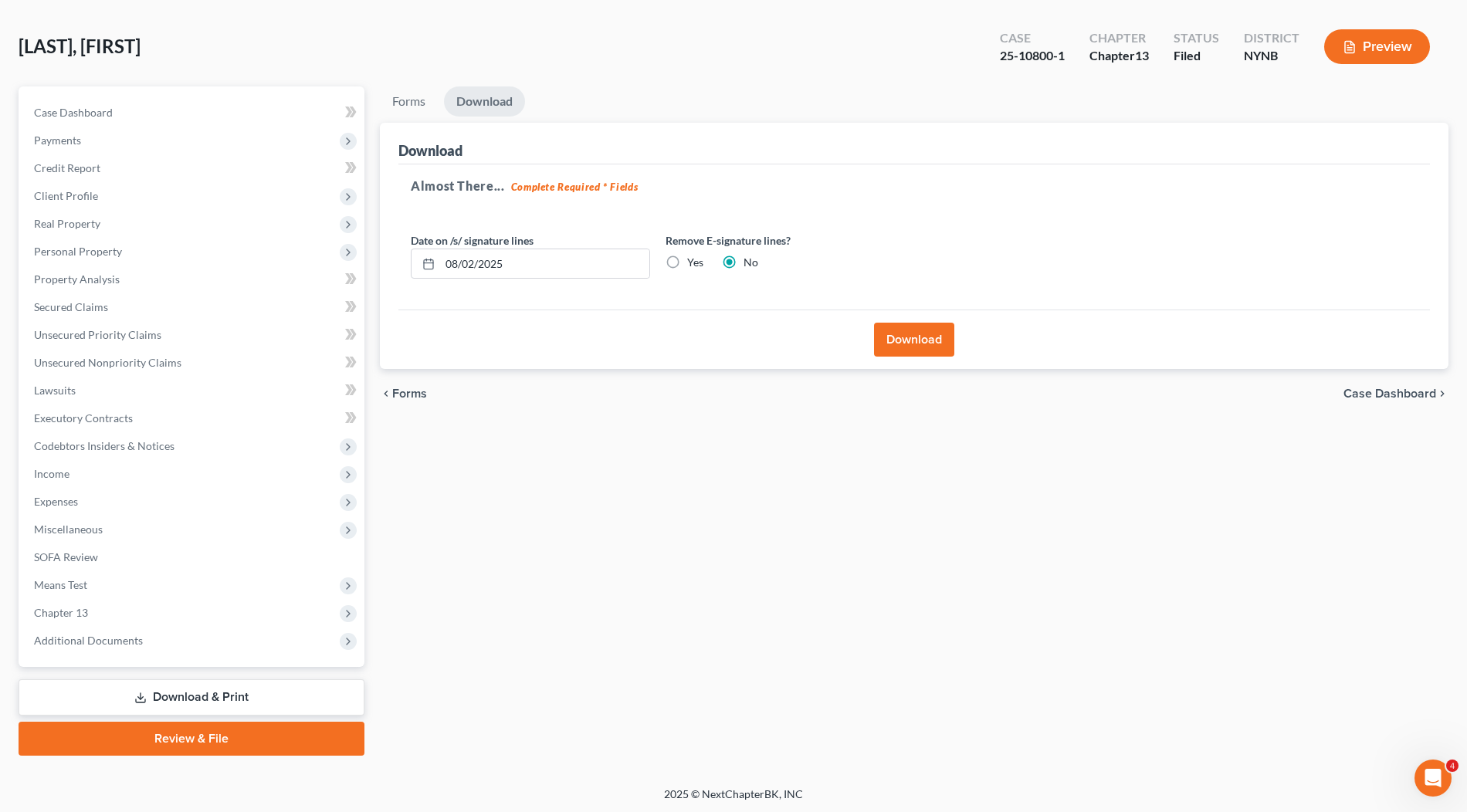 scroll, scrollTop: 0, scrollLeft: 0, axis: both 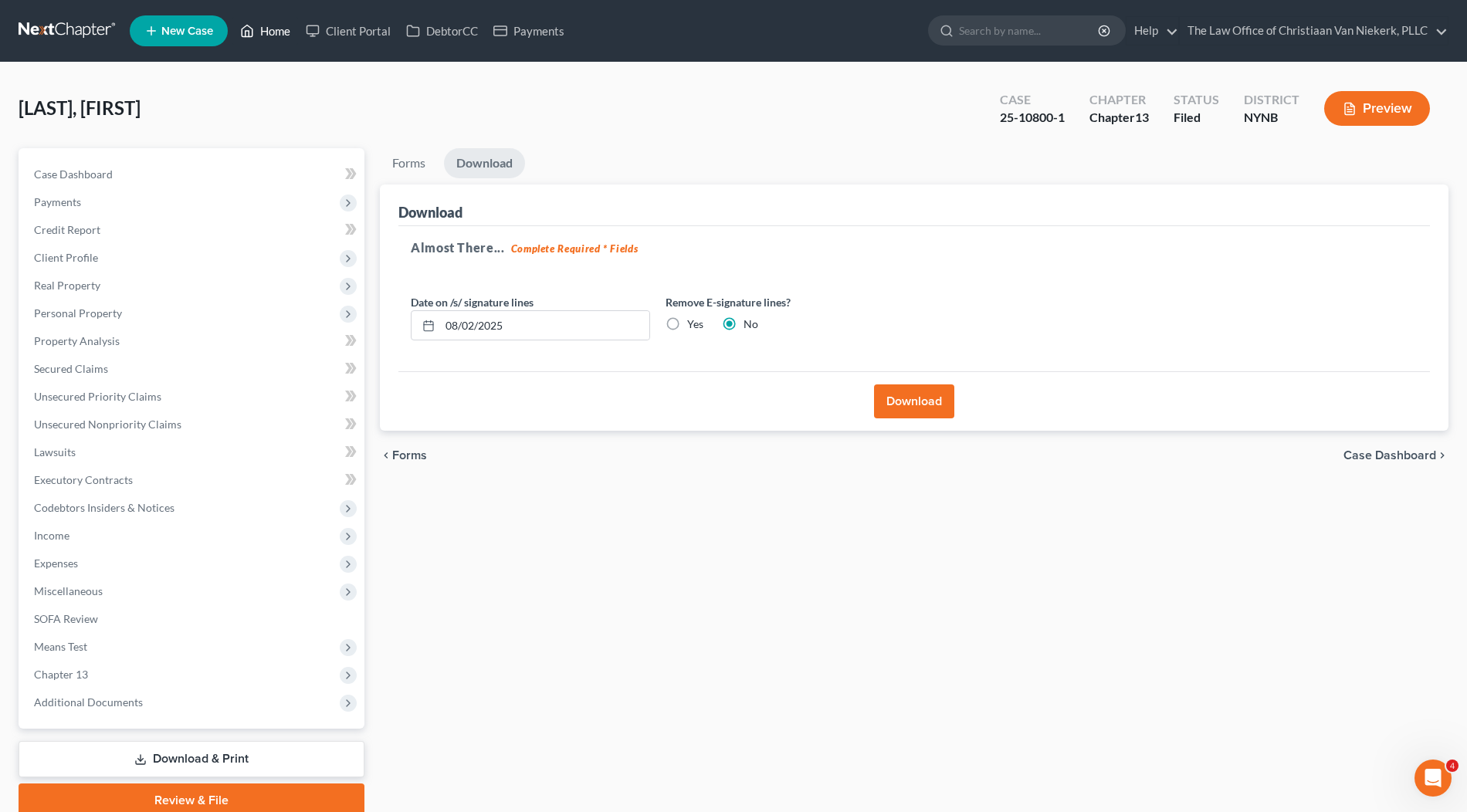 click on "Home" at bounding box center [265, 31] 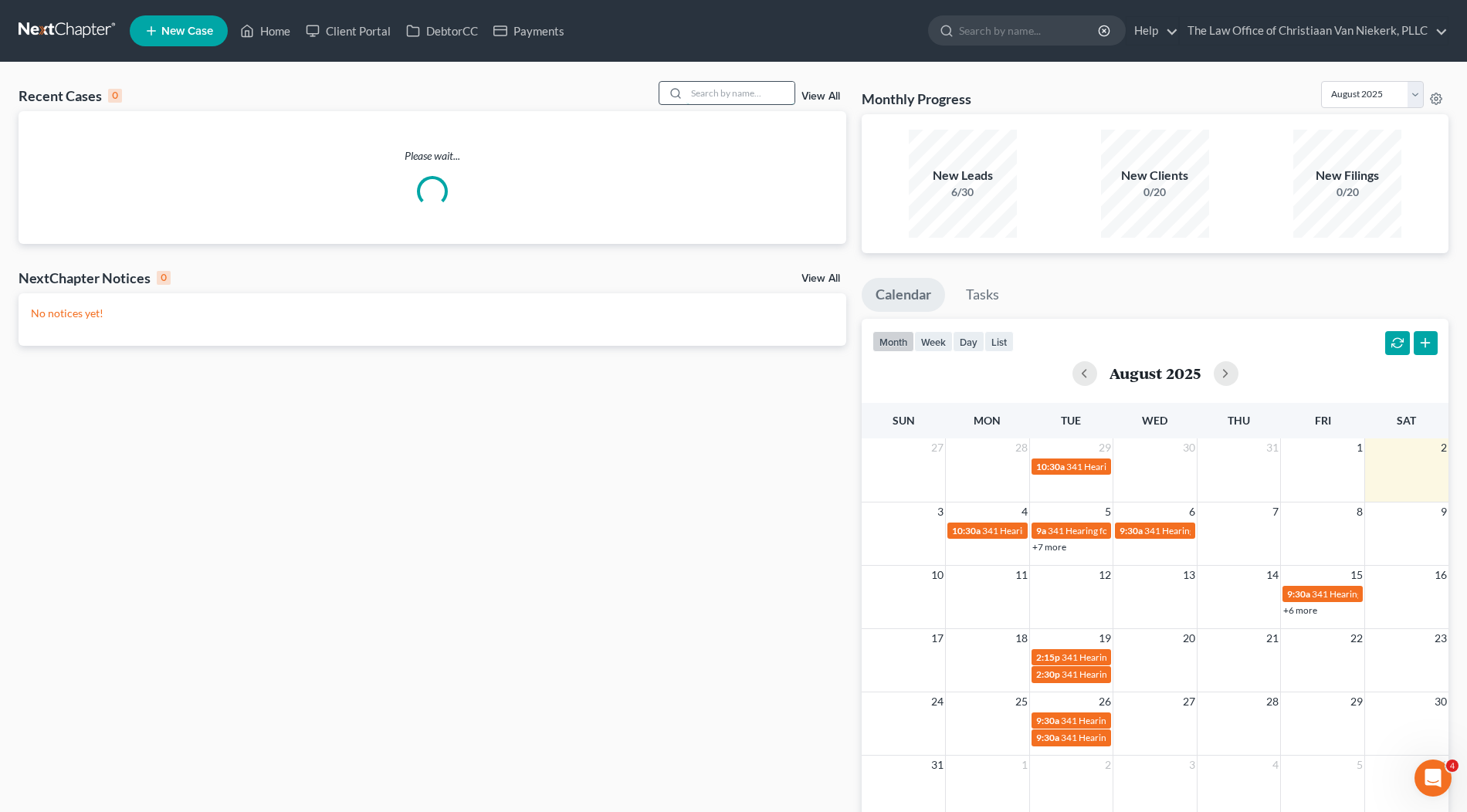 click at bounding box center [740, 93] 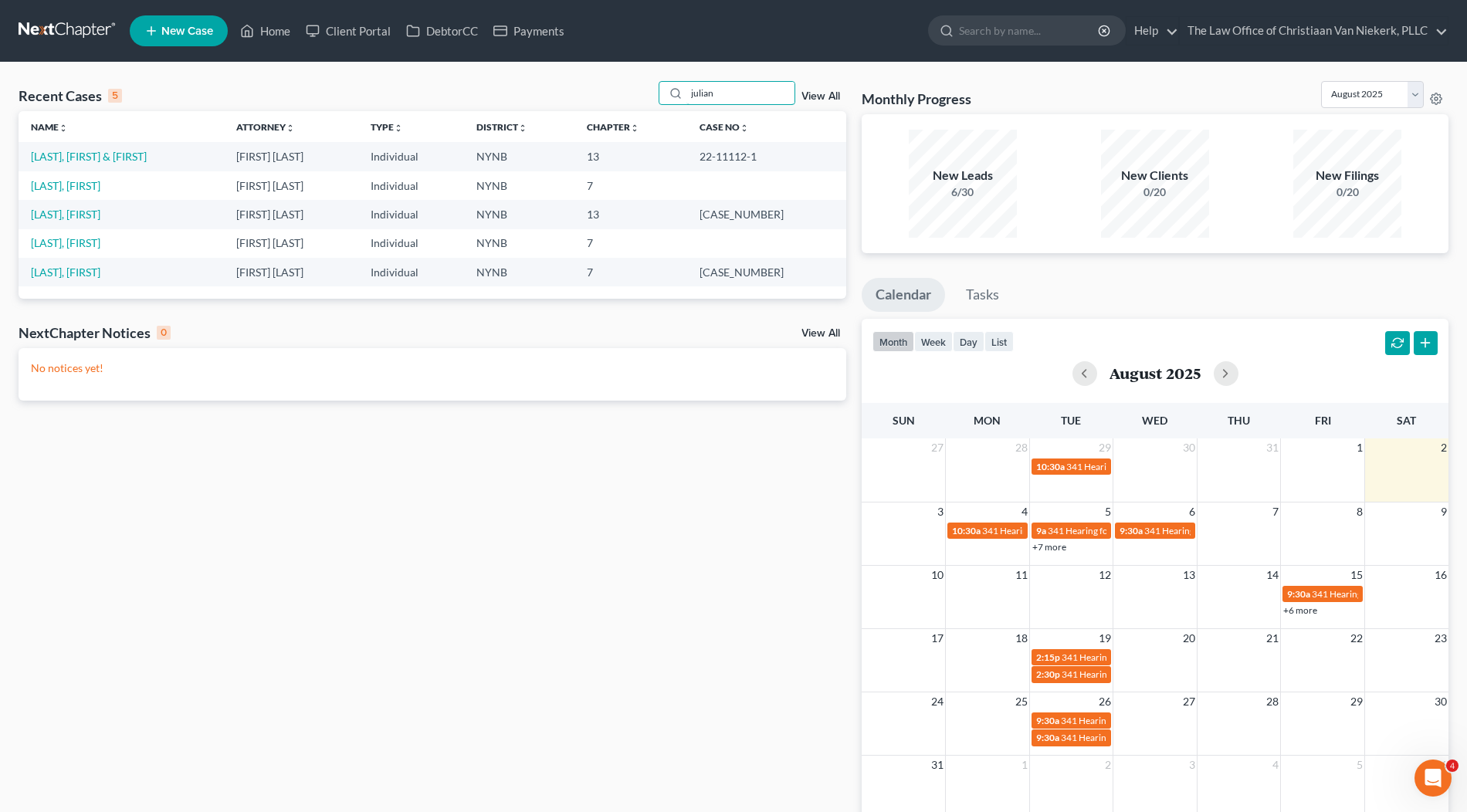 type on "julian" 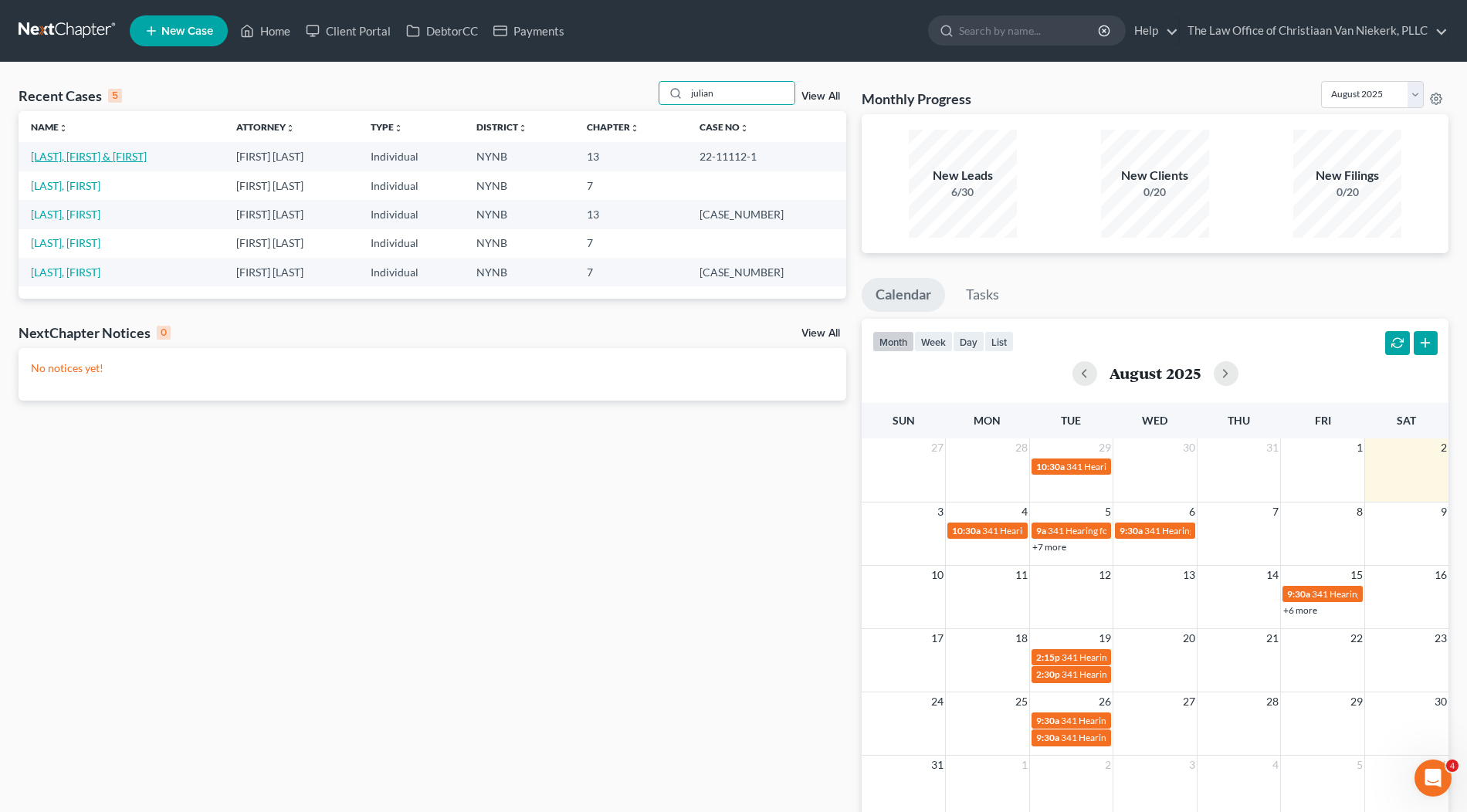 click on "[LAST], [FIRST] & [FIRST]" at bounding box center (89, 156) 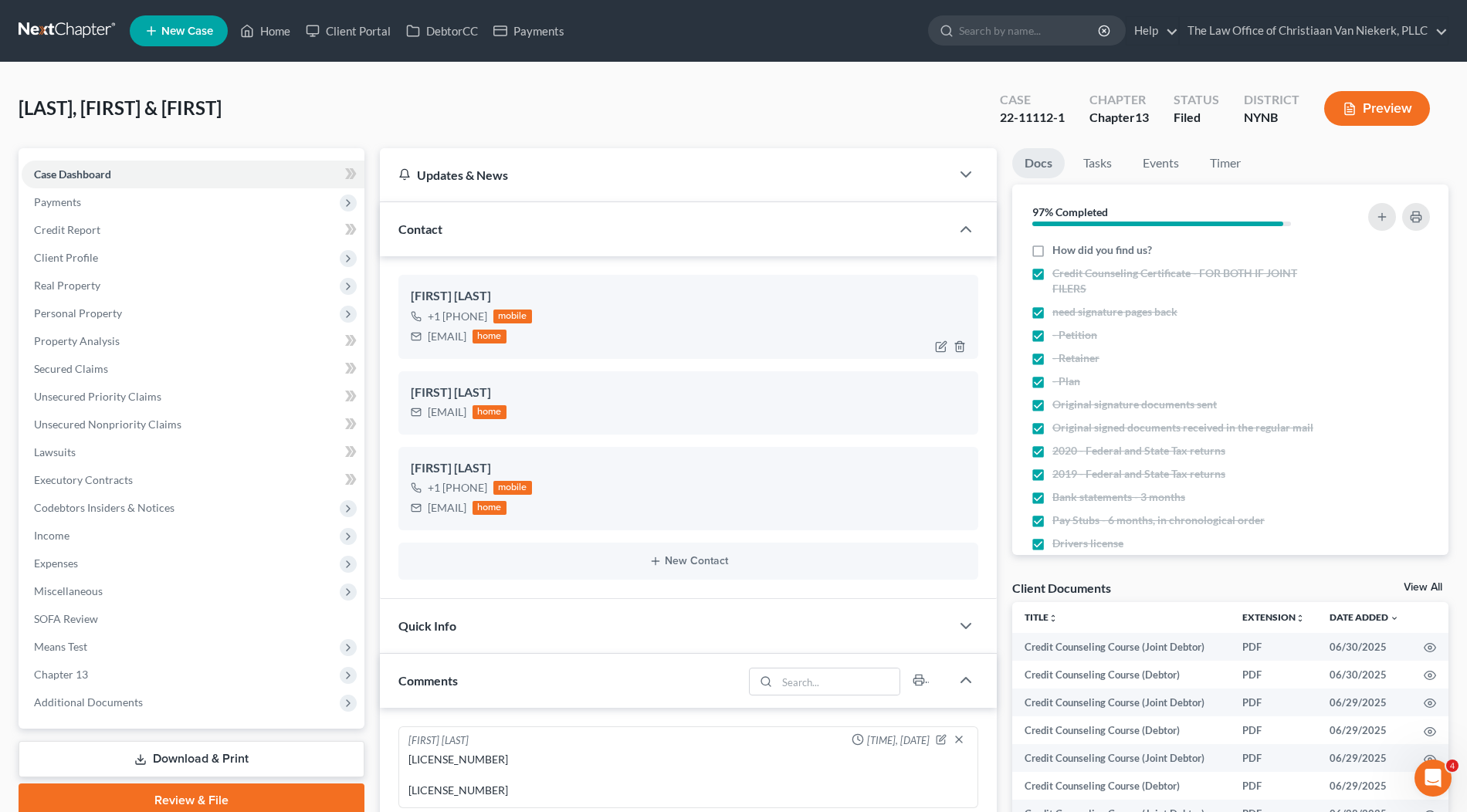 click on "[EMAIL]" at bounding box center [447, 337] 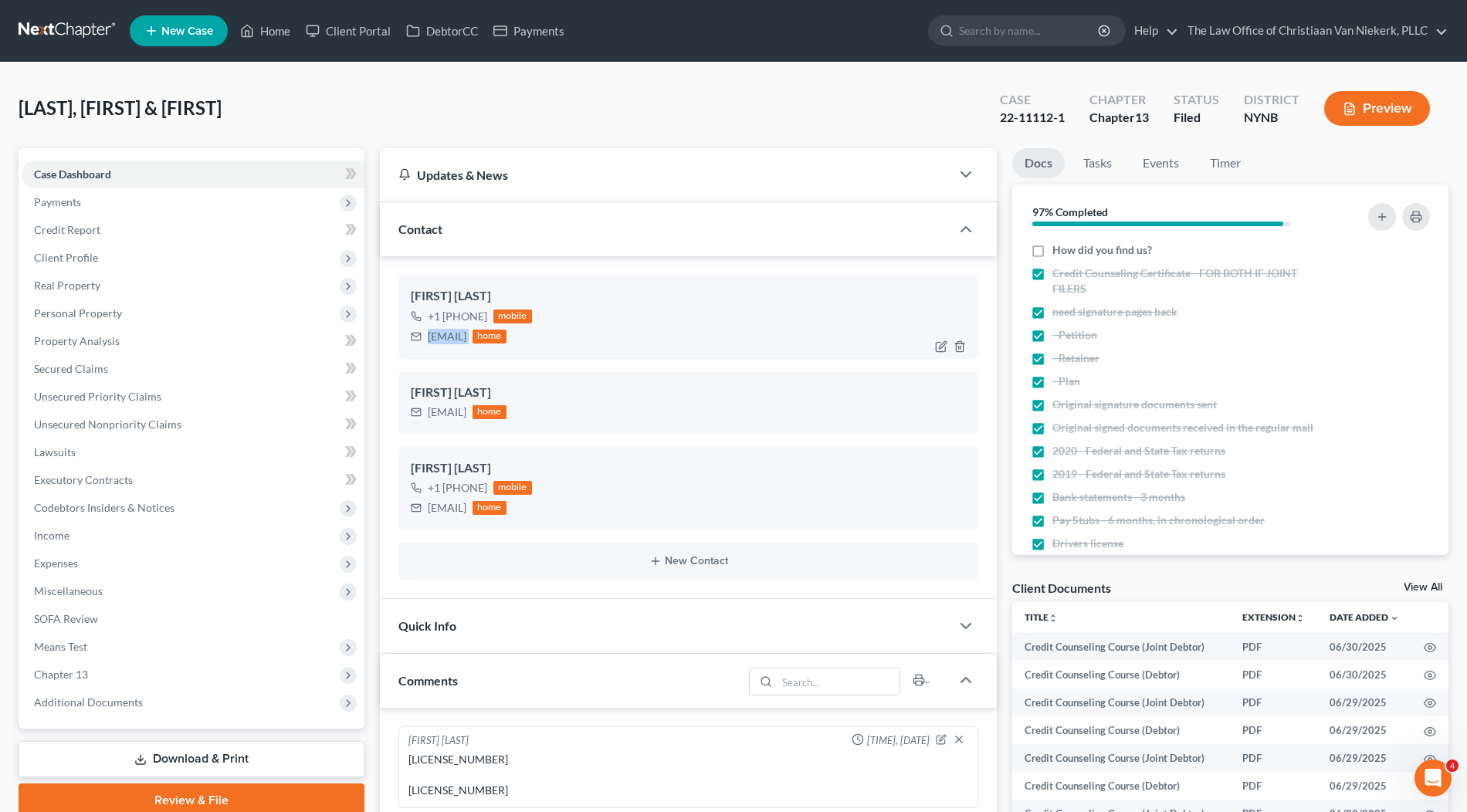 click on "[EMAIL]" at bounding box center (447, 337) 